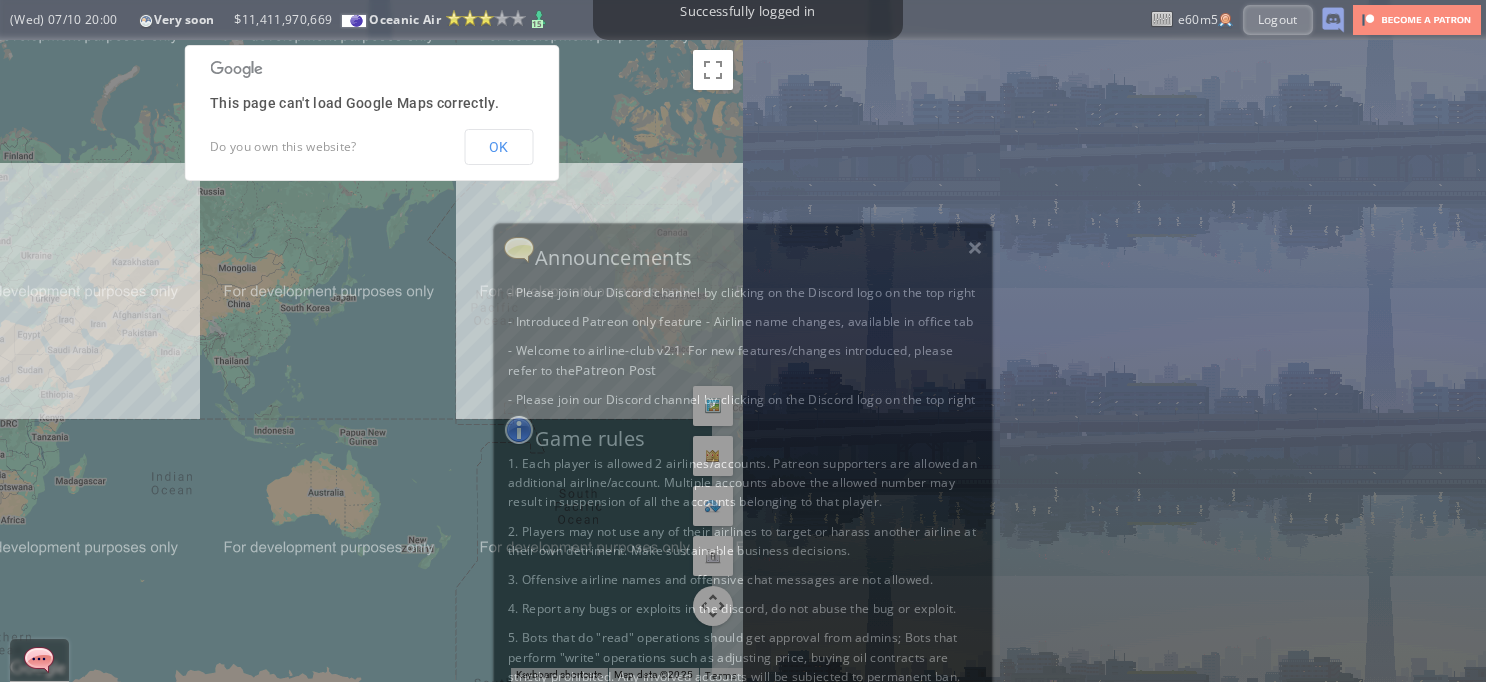 scroll, scrollTop: 0, scrollLeft: 0, axis: both 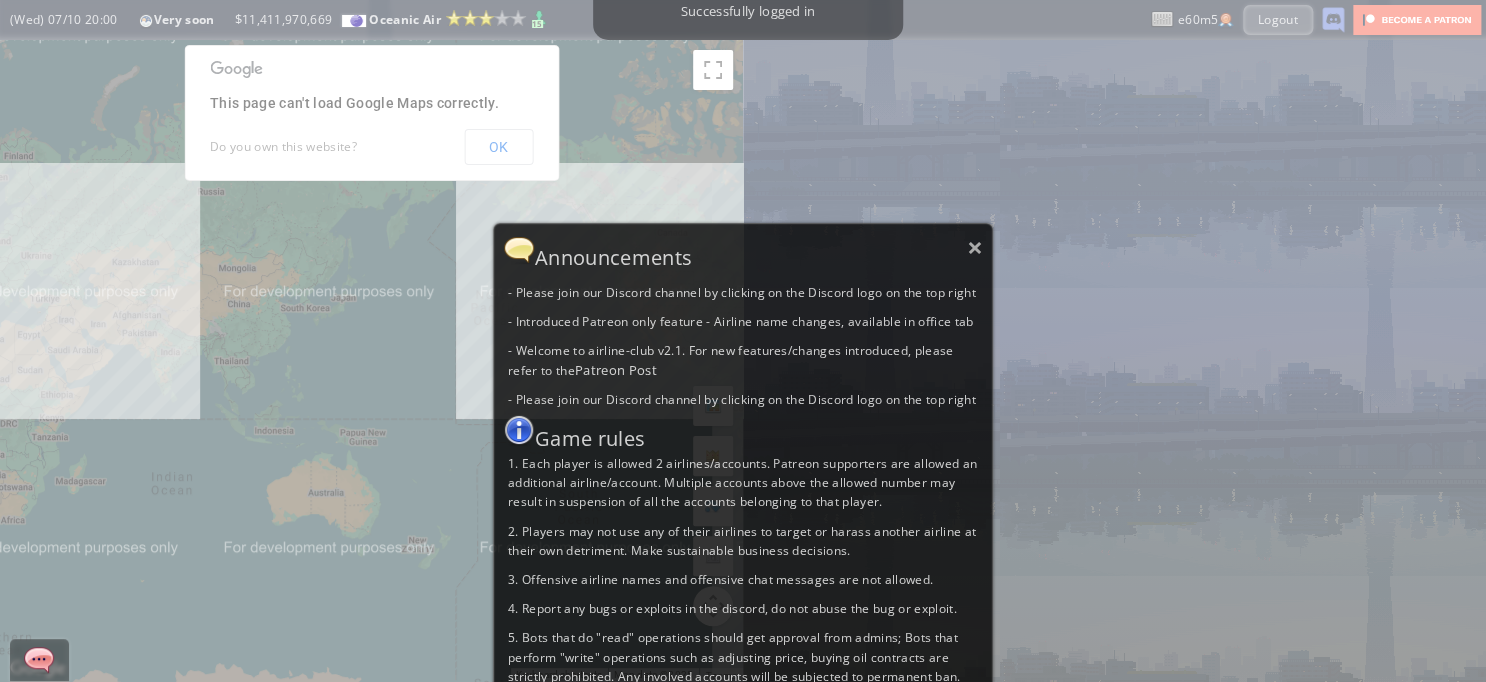 click on "×
Announcements
- Please join our Discord channel by clicking on the Discord logo on the top right
- Introduced Patreon only feature - Airline name changes, available in office tab
- Welcome to airline-club v2.1. For new features/changes introduced, please refer to the  Patreon Post
- Please join our Discord channel by clicking on the Discord logo on the top right
Game rules
1. Each player is allowed 2 airlines/accounts. Patreon supporters are allowed an additional airline/account. Multiple accounts above the allowed number may result in suspension of all the accounts belonging to that player.
2. Players may not use any of their airlines to target or harass another airline at their own detriment. Make sustainable business decisions.
3. Offensive airline names and offensive chat messages are not allowed.
4. Report any bugs or exploits in the discord, do not abuse the bug or exploit." at bounding box center [743, 501] 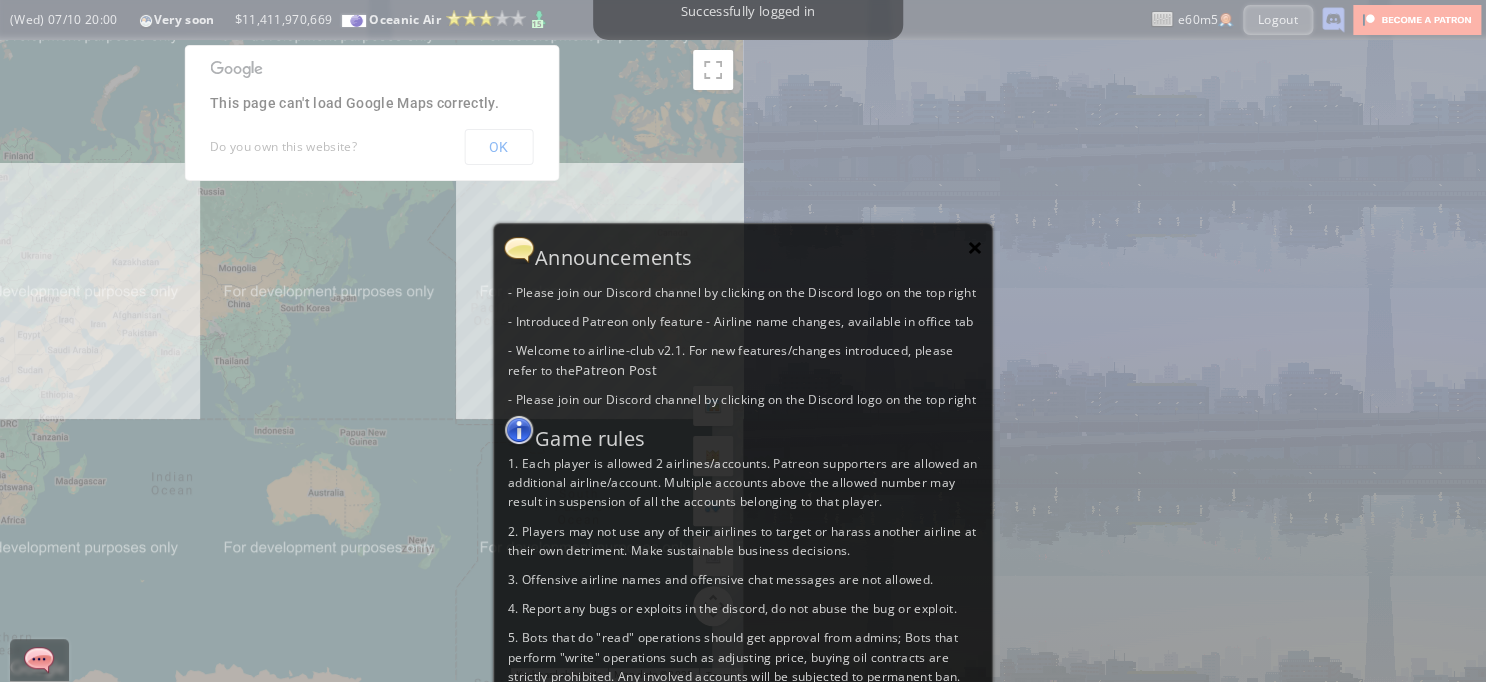 click on "×" at bounding box center [975, 247] 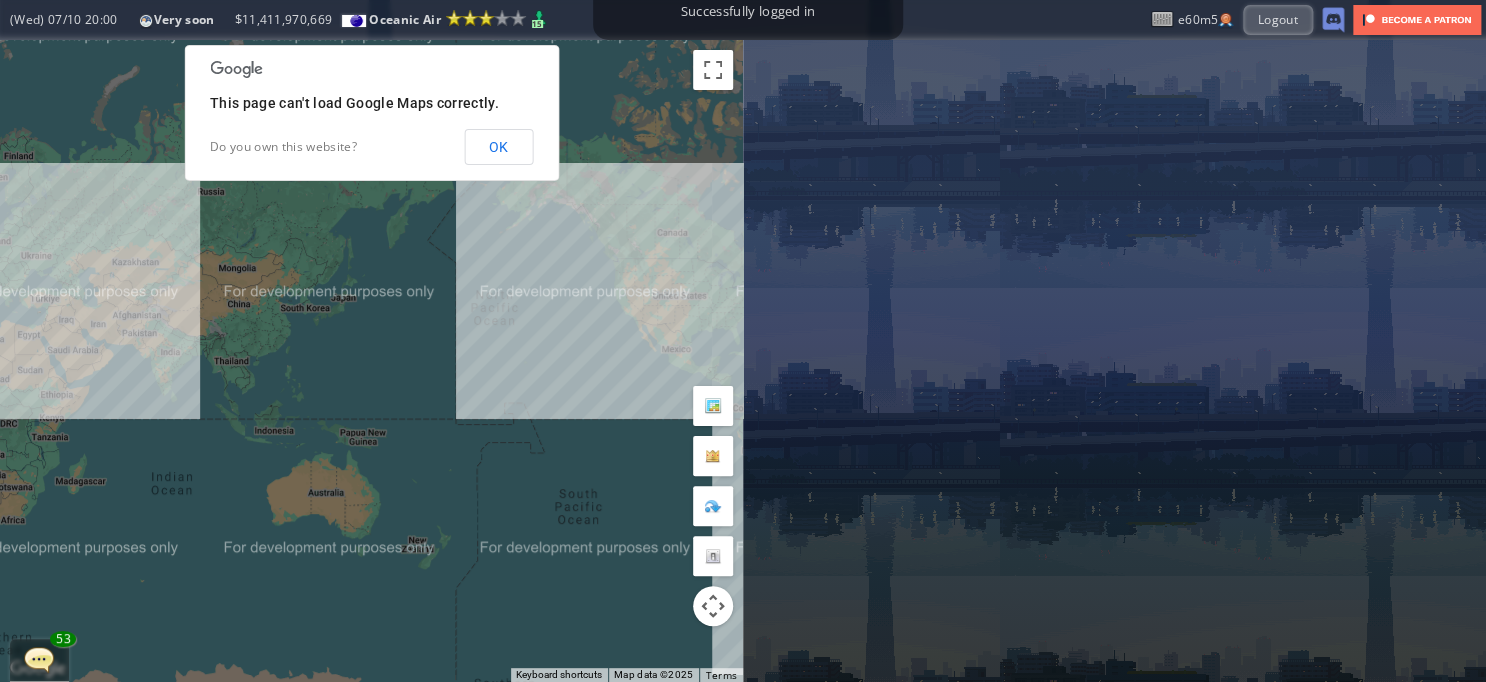 drag, startPoint x: 600, startPoint y: 442, endPoint x: 422, endPoint y: 455, distance: 178.47409 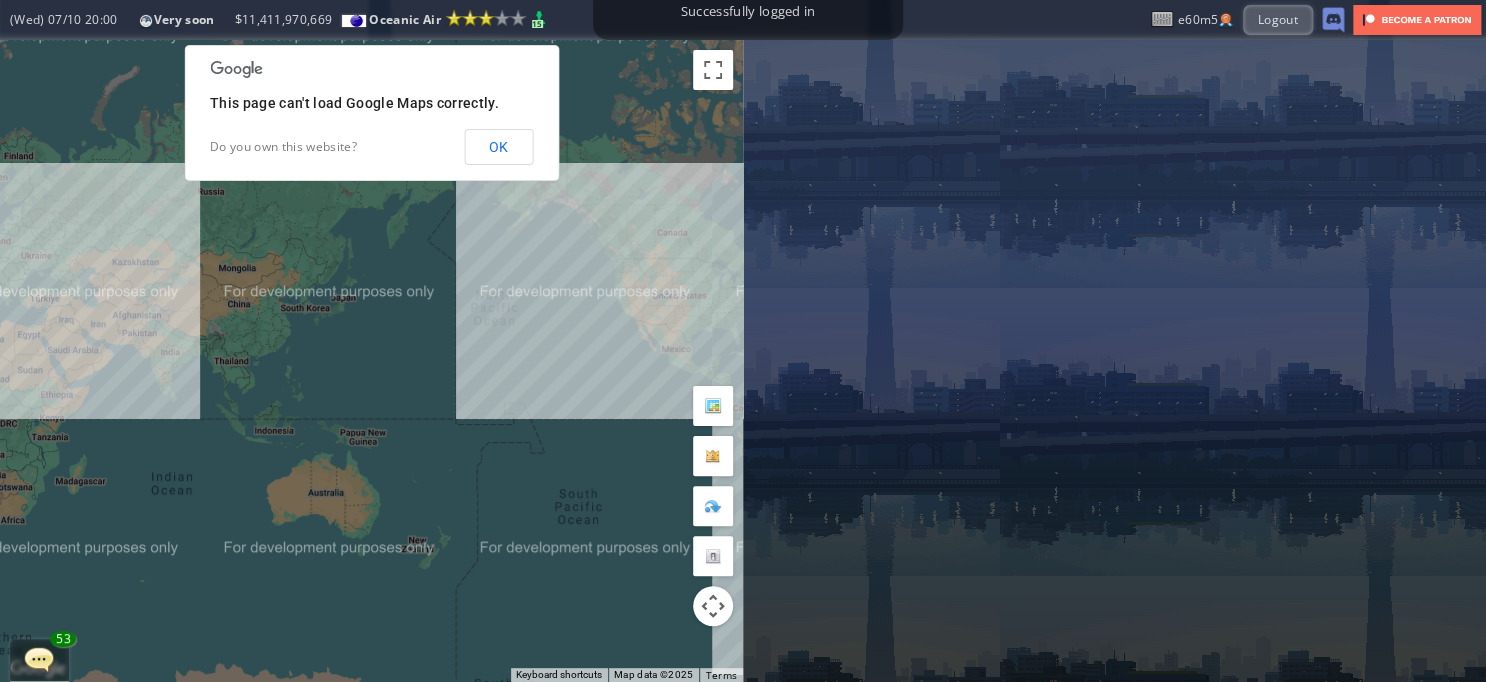 click on "Successfully logged in
Top TransitPAX
Alliance
Other
Animated
Economy
Business
First
week(s) ago
Exit Passenger Map
Influence Heatmap
weeks ago
Impact
Trend
Hide Heatmap Overlay
Top Destinations
Destination
Cap (Freq)
Operators
Exit Airport Flight Map
(Wed) [DATE] [TIME]
Very soon
Reputation:  [NUMBER]    Lesser International Airline (Next Grade: [NUMBER])
(Wed) [DATE] [TIME]
Very soon
[CURRENCY] [NUMBER]
Oceanic Air
Reputation: [NUMBER] (Lesser International Airline) Next Grade: [NUMBER]
[NUMBER]
Oceanic Air
[CURRENCY] [NUMBER]
[NUMBER]" at bounding box center [743, 341] 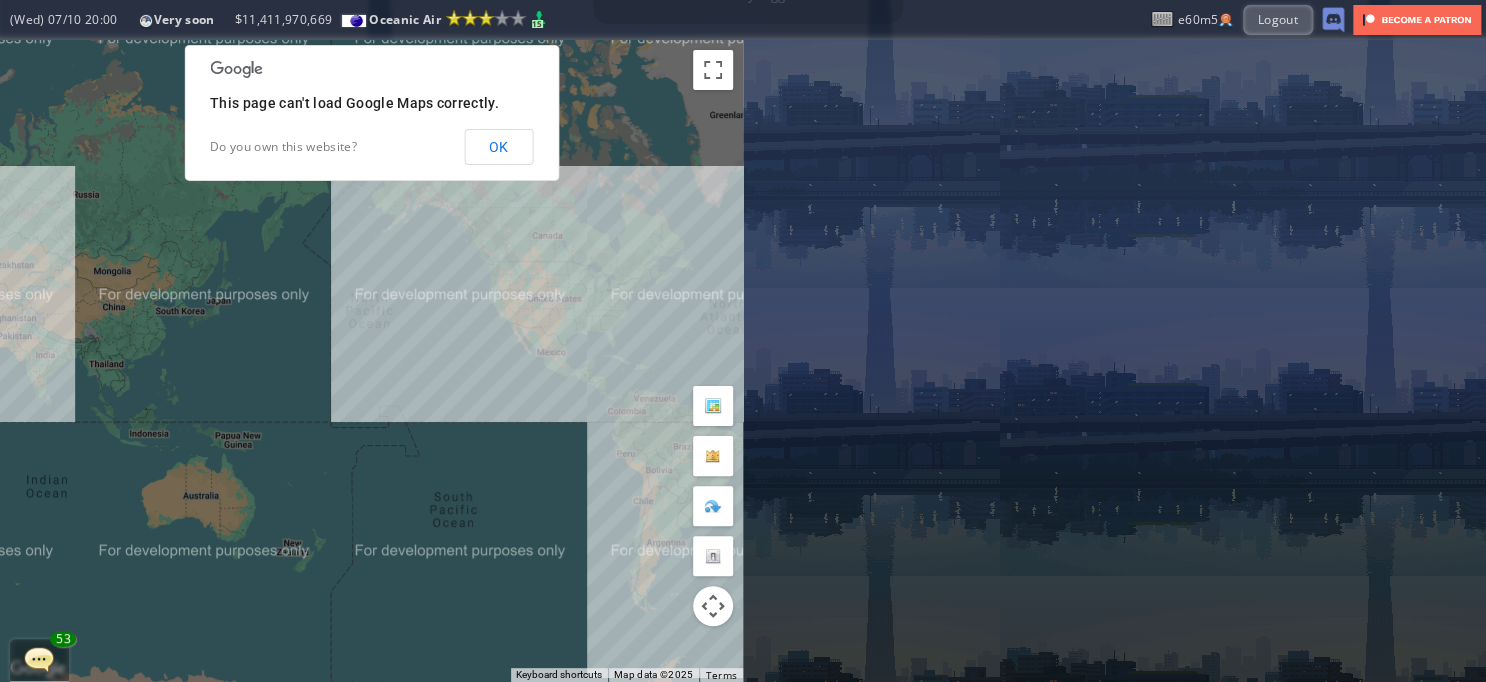 drag, startPoint x: 556, startPoint y: 451, endPoint x: 364, endPoint y: 463, distance: 192.37463 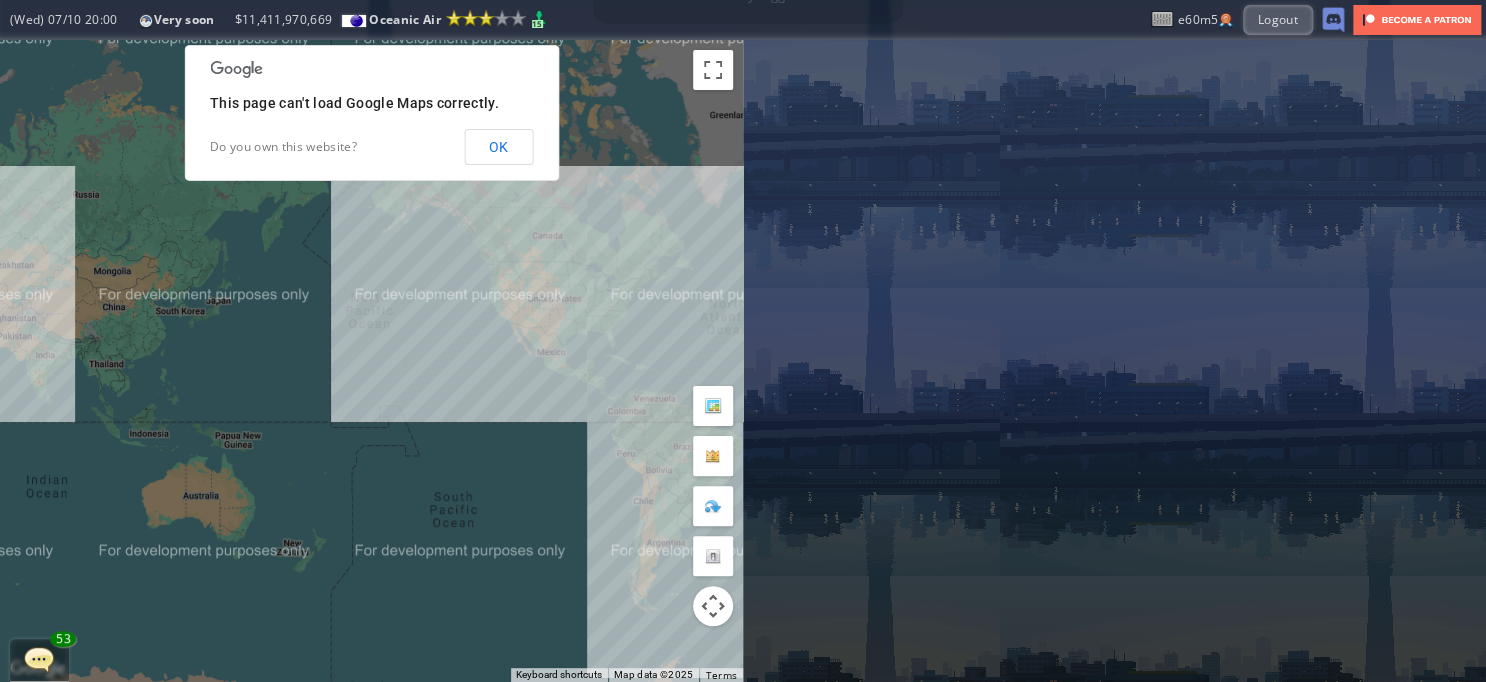 click on "To navigate, press the arrow keys." at bounding box center (371, 361) 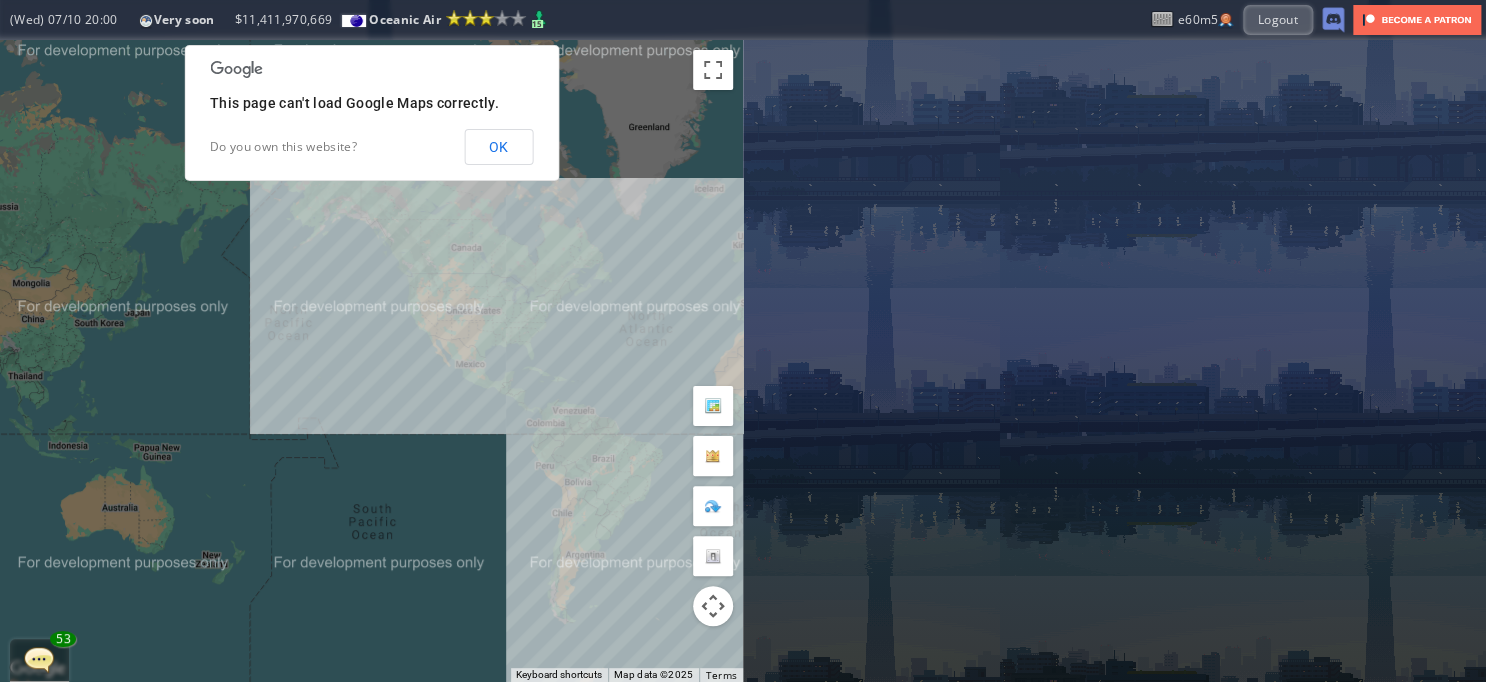 click on "To navigate, press the arrow keys." at bounding box center (371, 361) 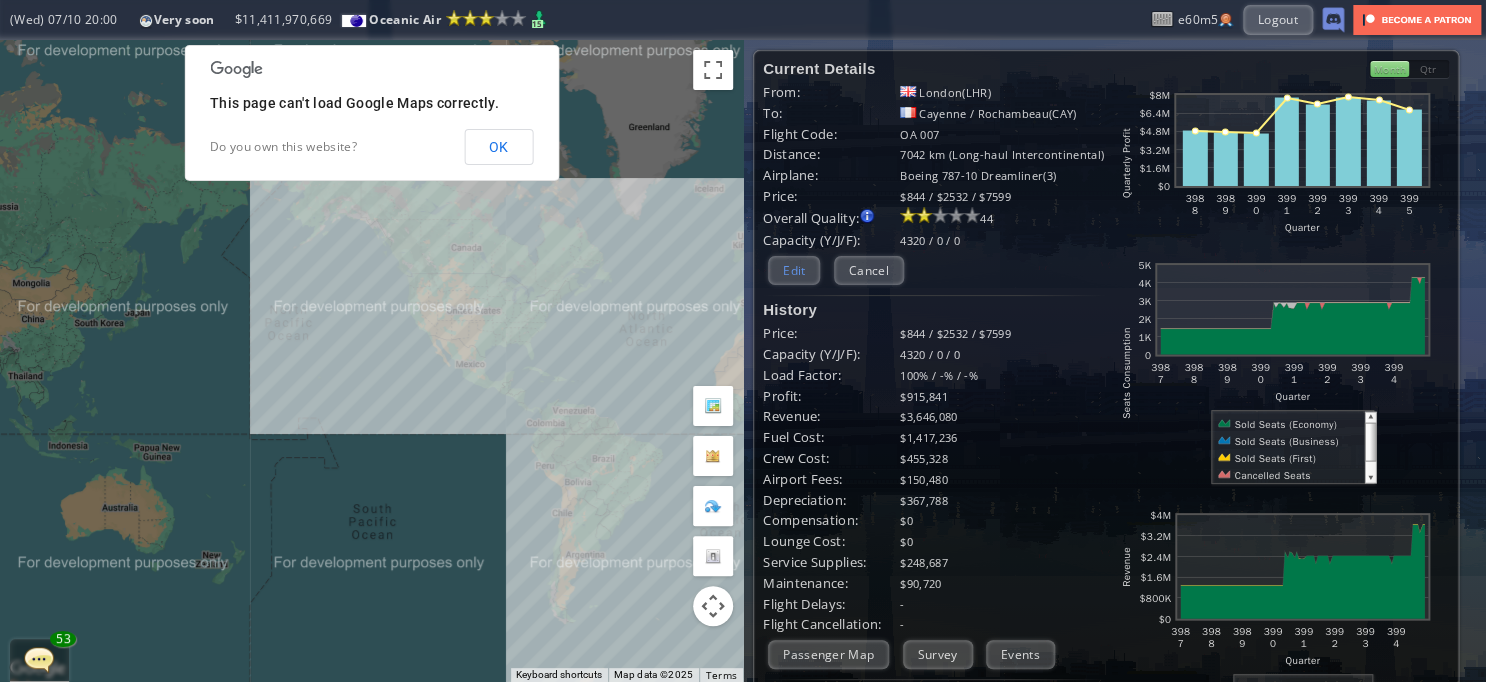 click on "Edit" at bounding box center (794, 270) 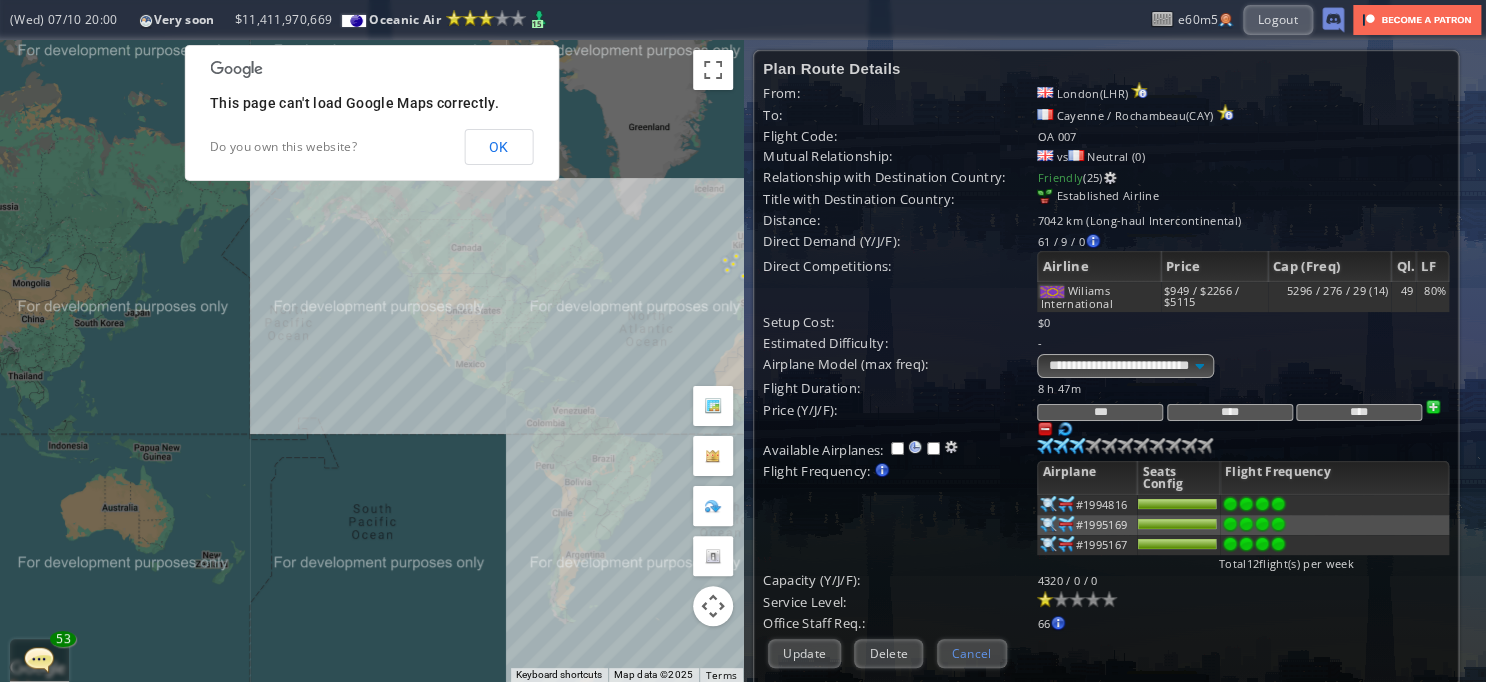 click on "Cancel" at bounding box center [972, 653] 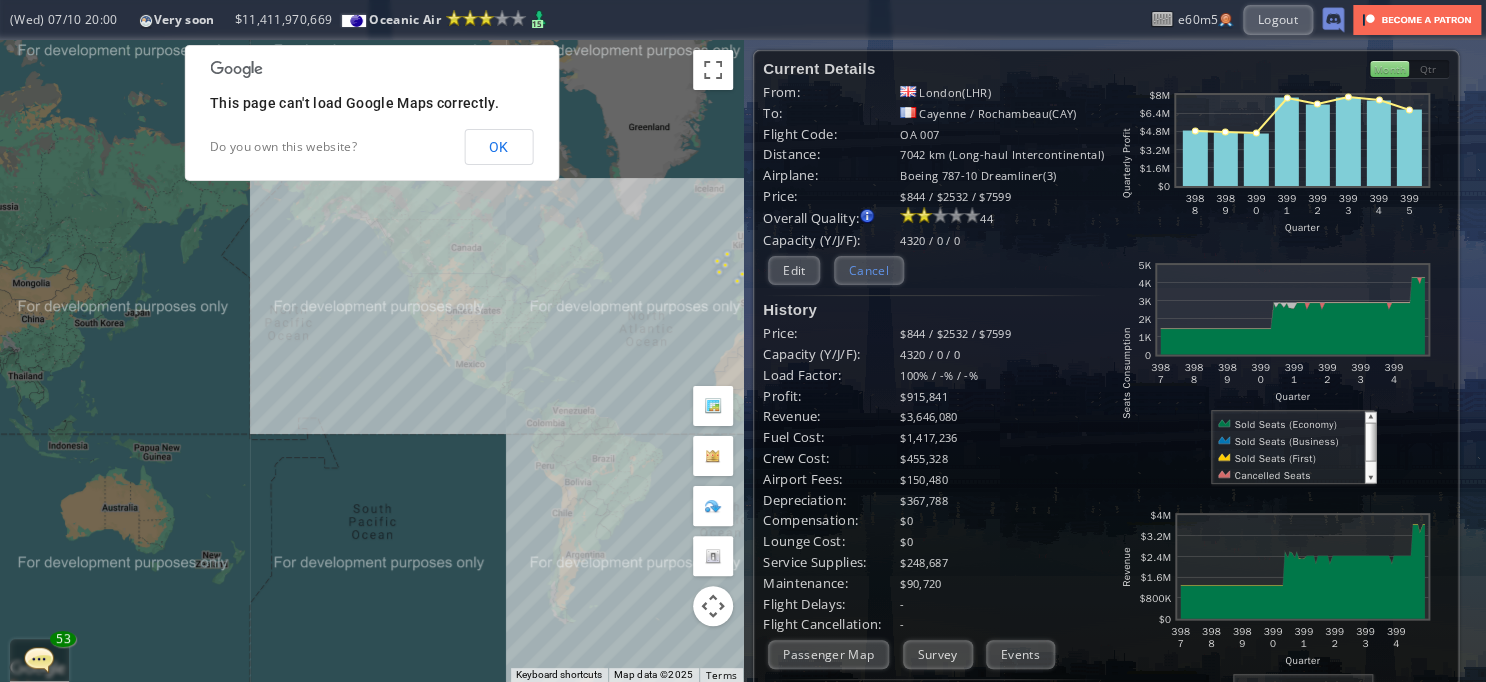 click on "Cancel" at bounding box center (869, 270) 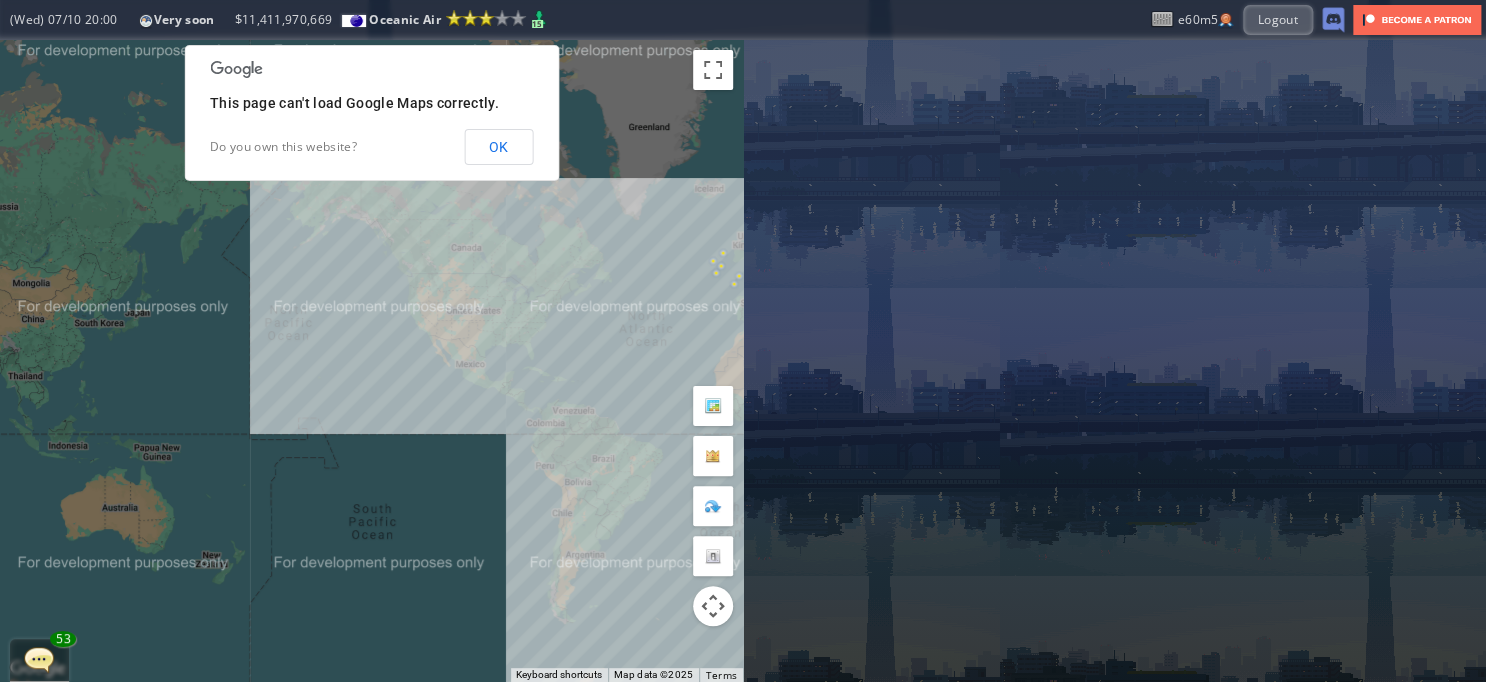 click on "To navigate, press the arrow keys." at bounding box center [371, 361] 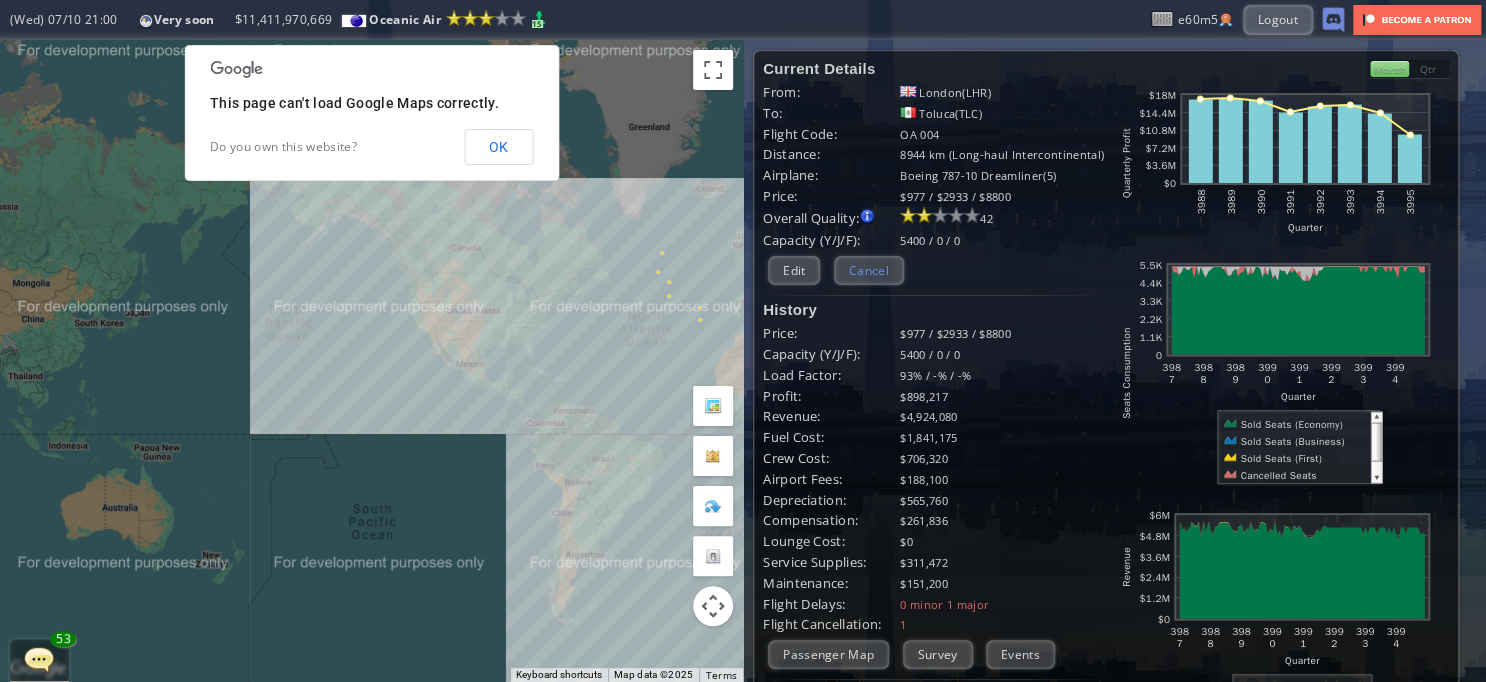 click on "Cancel" at bounding box center [869, 270] 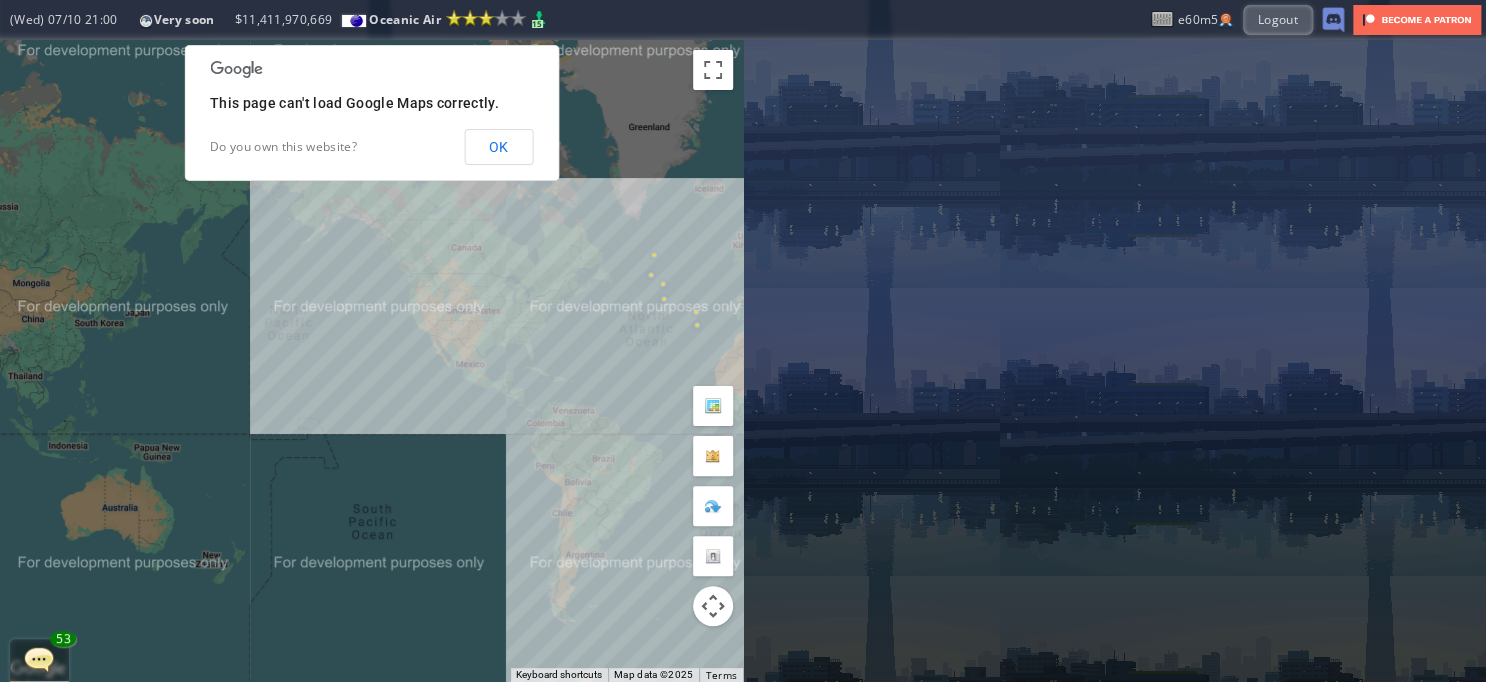 click on "To navigate, press the arrow keys." at bounding box center [371, 361] 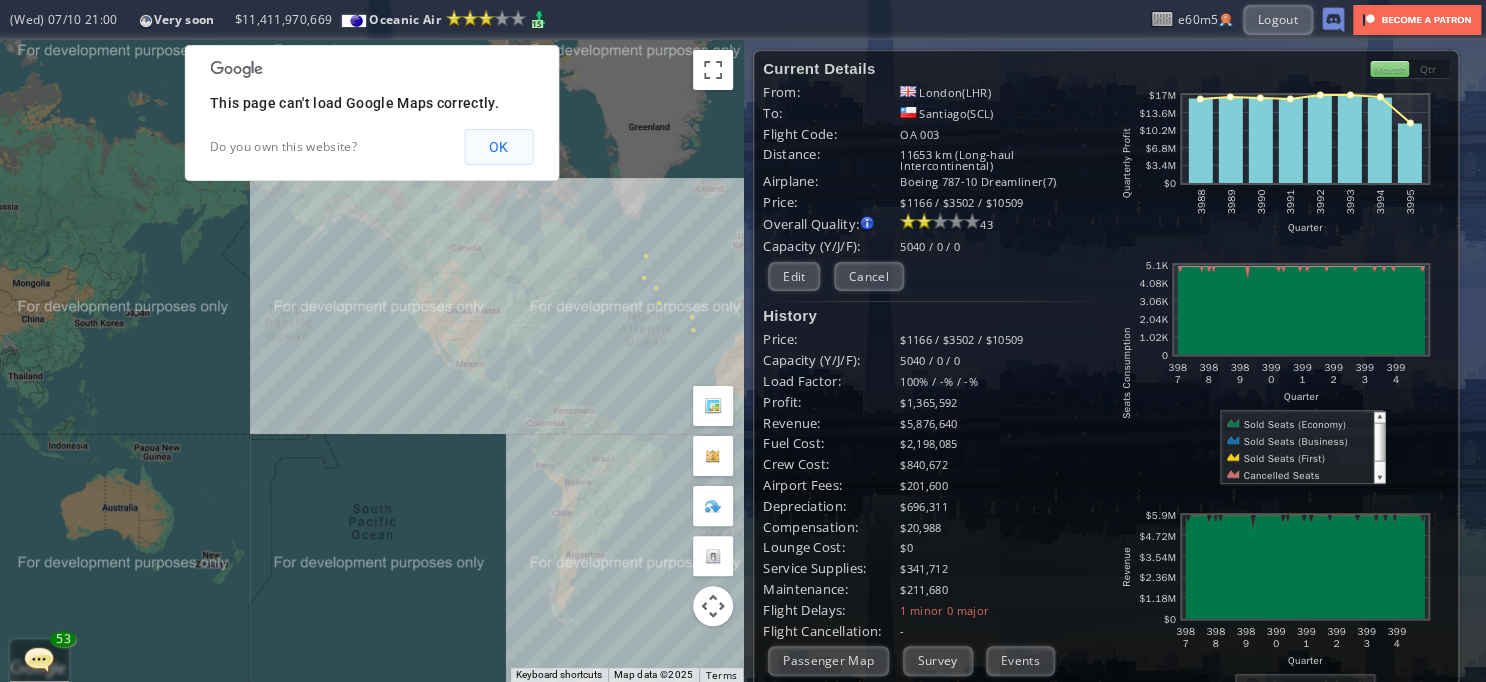 click on "OK" at bounding box center [498, 147] 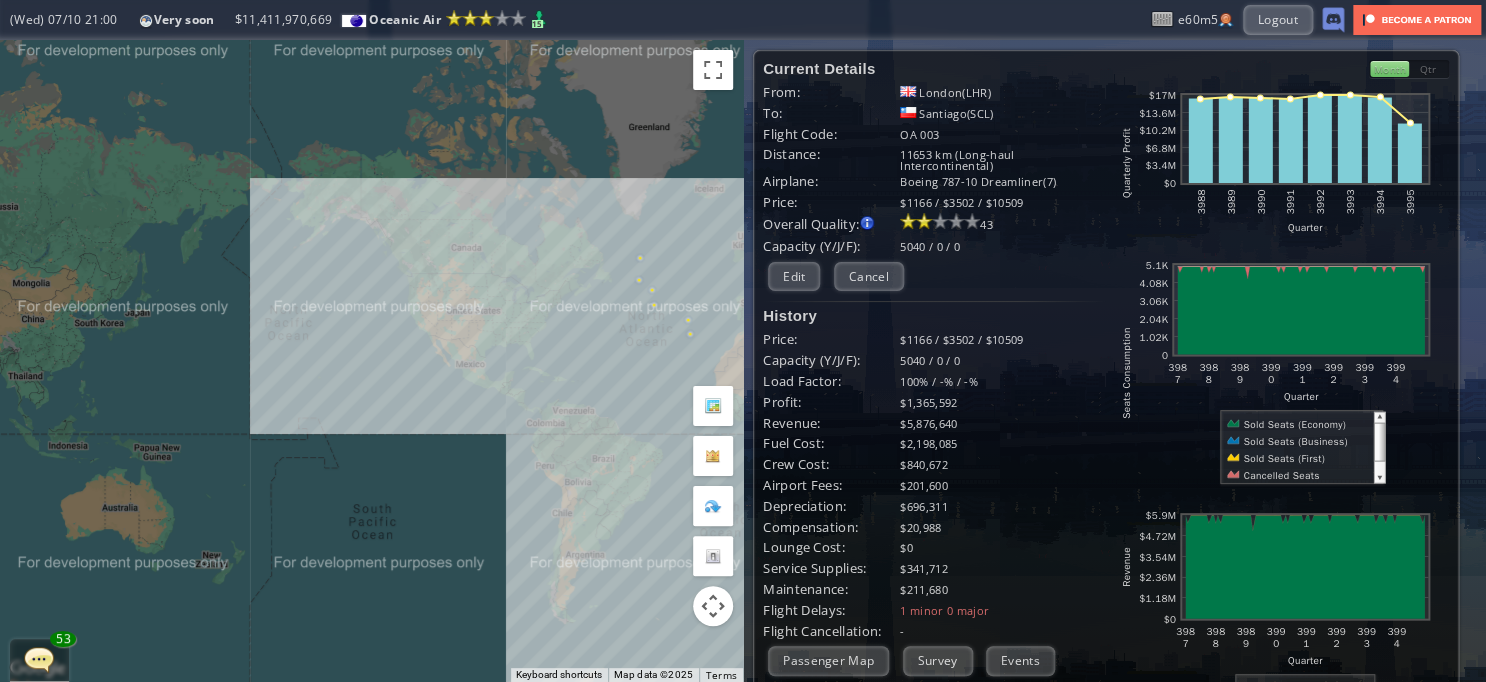 click on "To navigate, press the arrow keys." at bounding box center [371, 361] 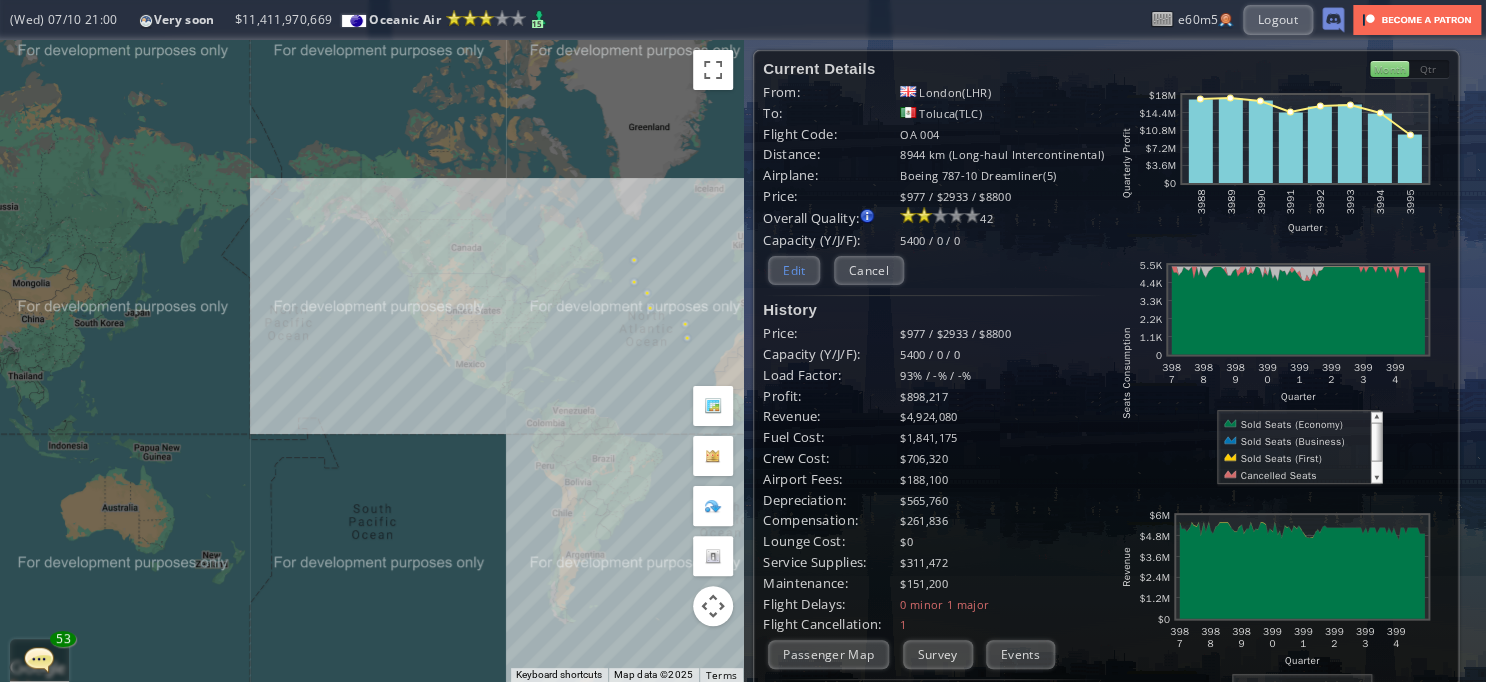 click on "Edit" at bounding box center (794, 270) 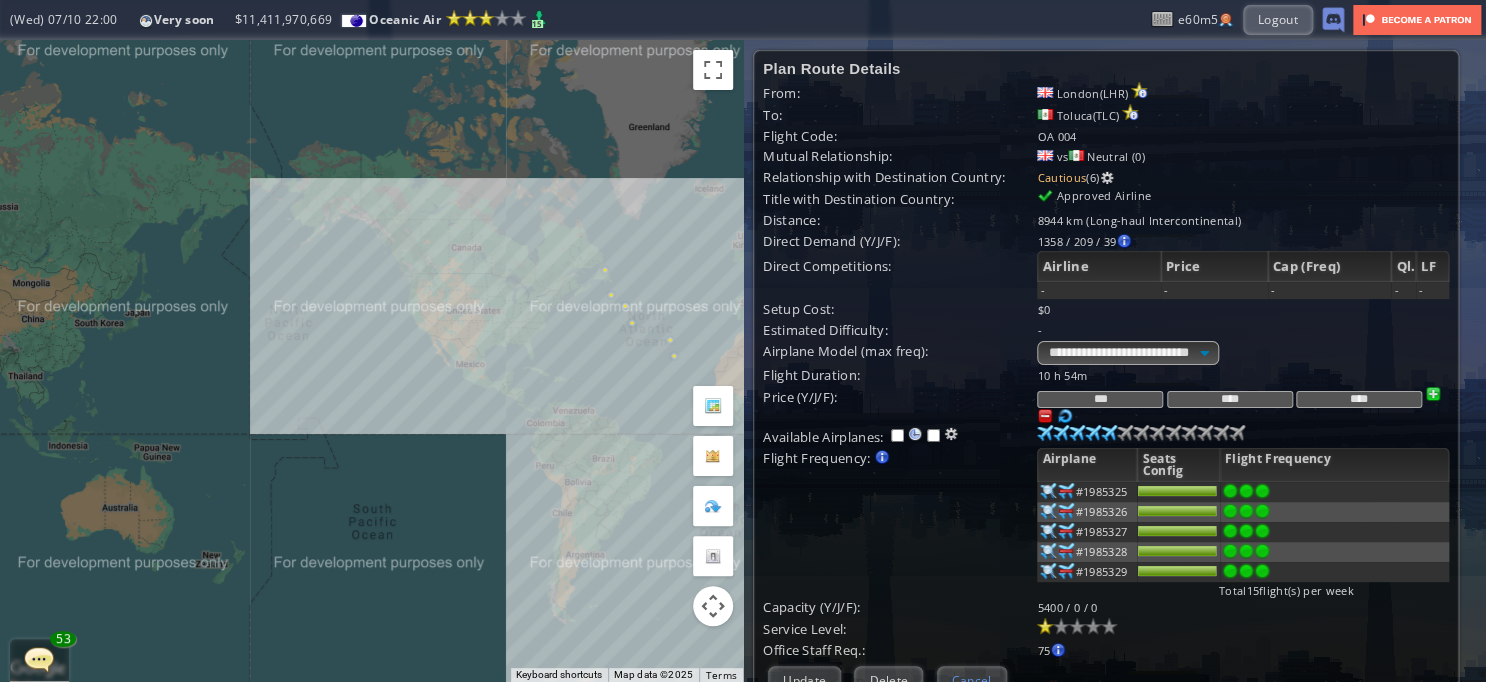 click on "Cancel" at bounding box center (972, 680) 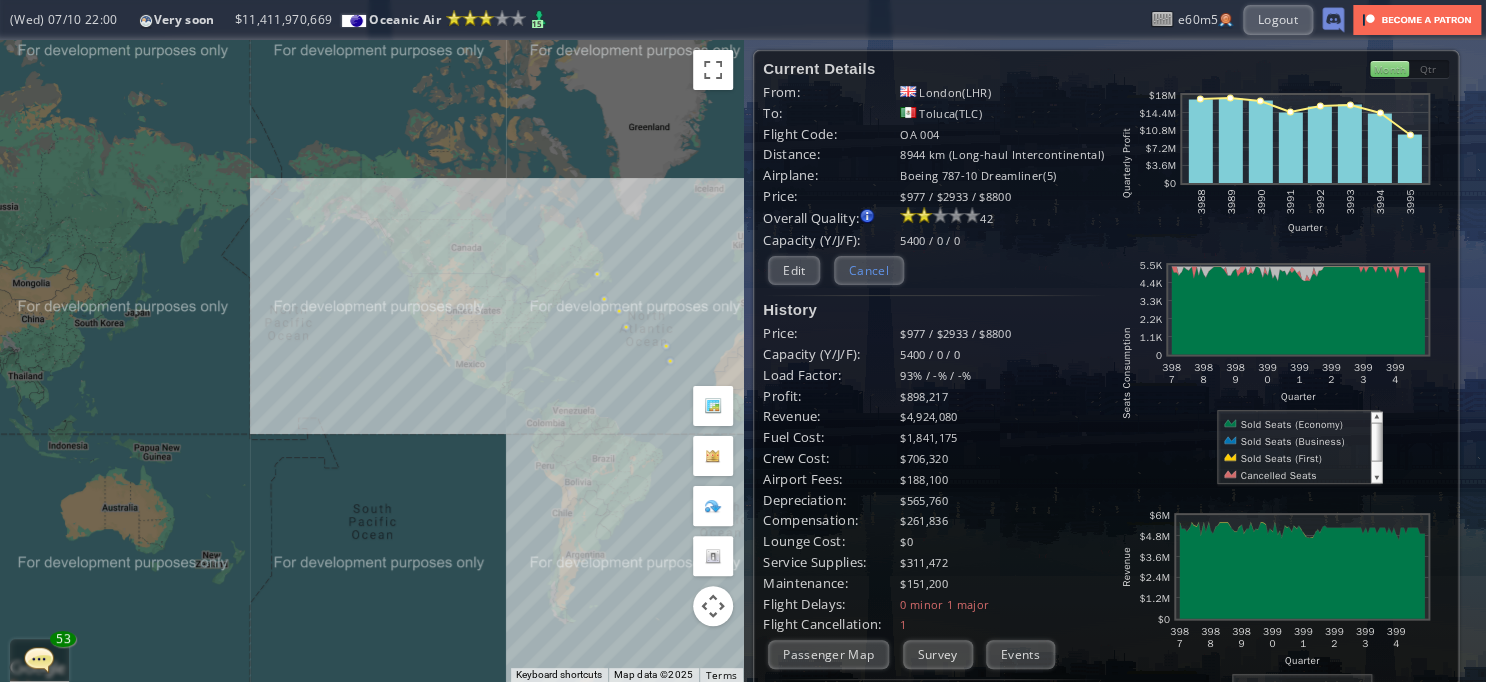click on "Cancel" at bounding box center [869, 270] 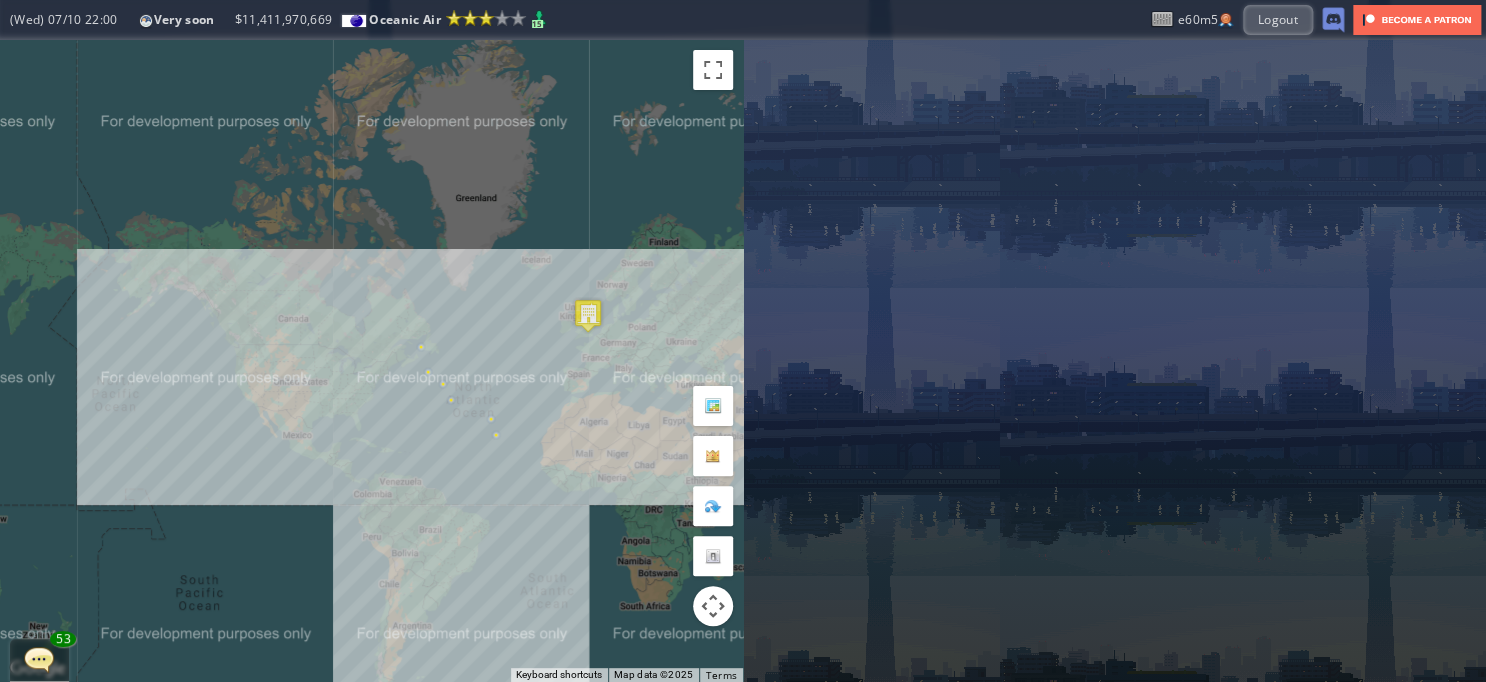 drag, startPoint x: 611, startPoint y: 320, endPoint x: 420, endPoint y: 398, distance: 206.31287 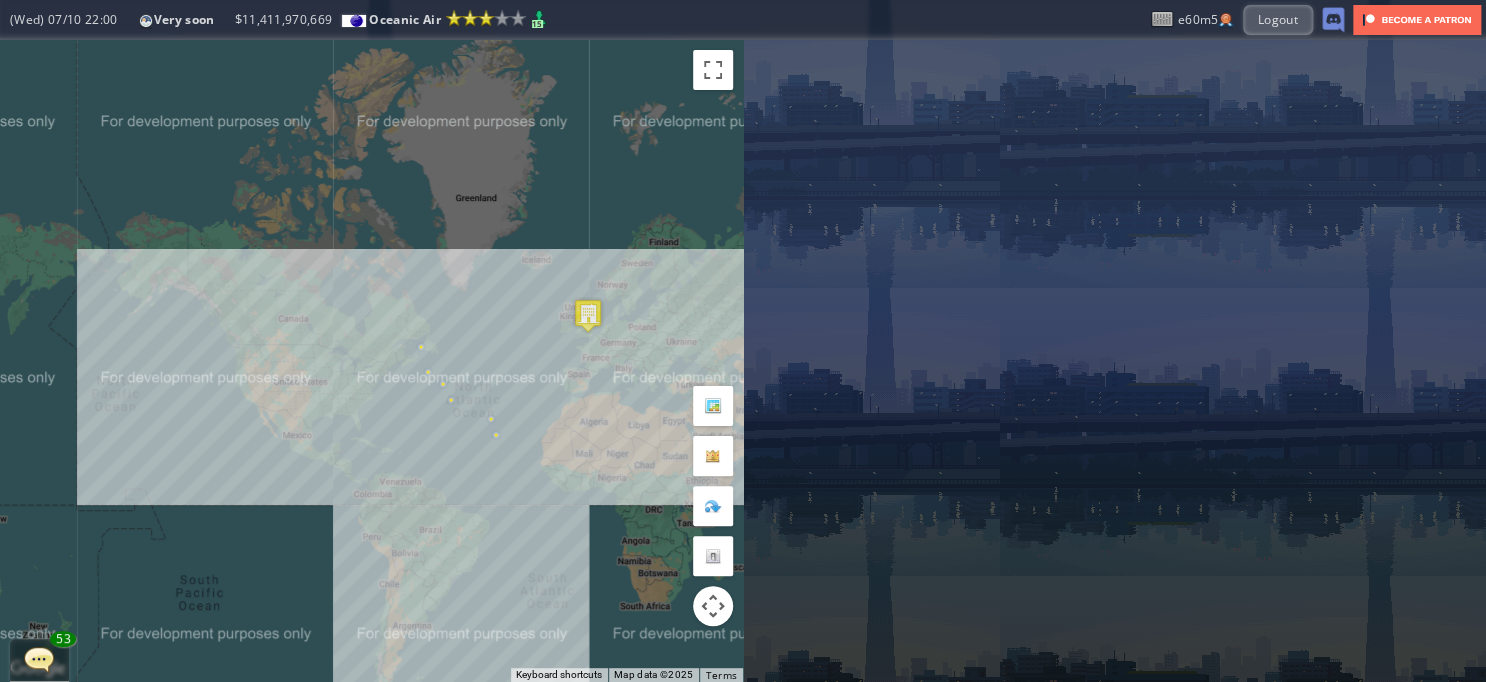 click on "To navigate, press the arrow keys." at bounding box center (371, 361) 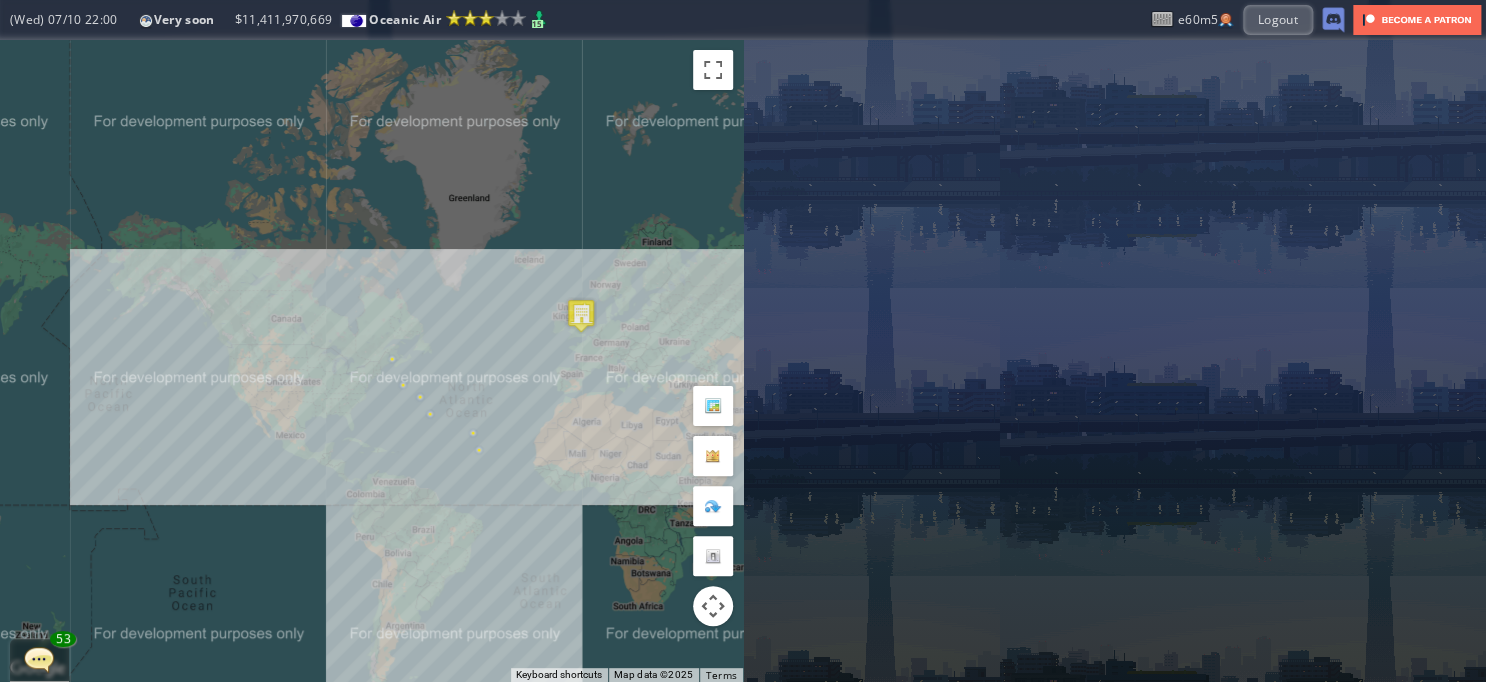 click at bounding box center (581, 315) 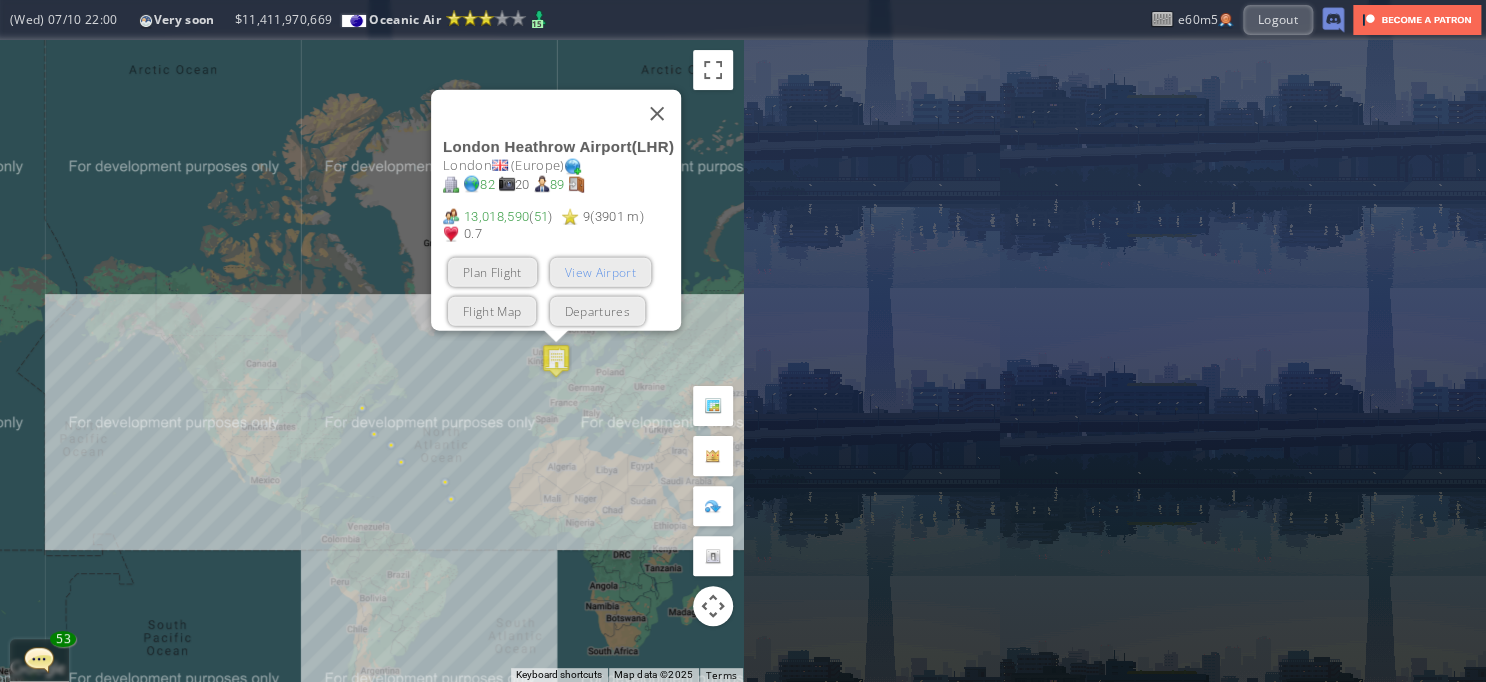 click on "View Airport" at bounding box center [599, 272] 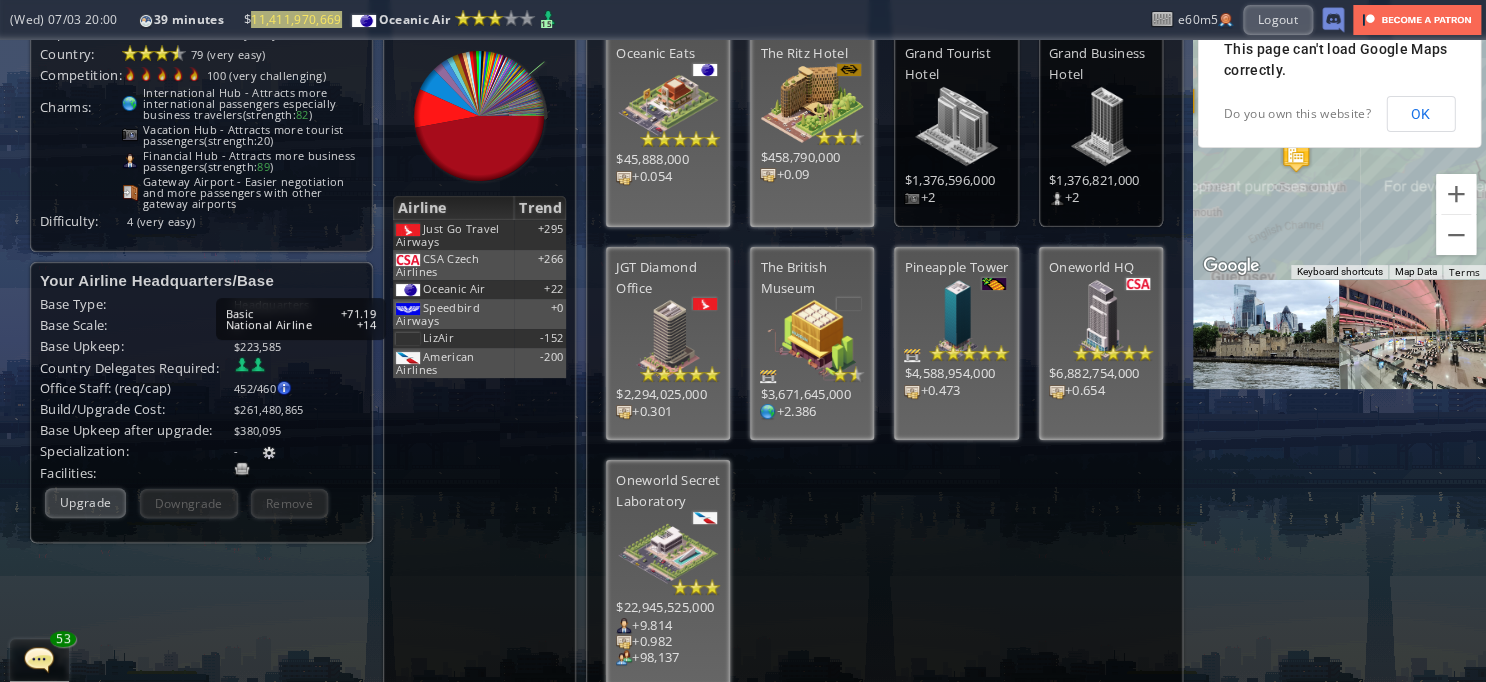 scroll, scrollTop: 0, scrollLeft: 0, axis: both 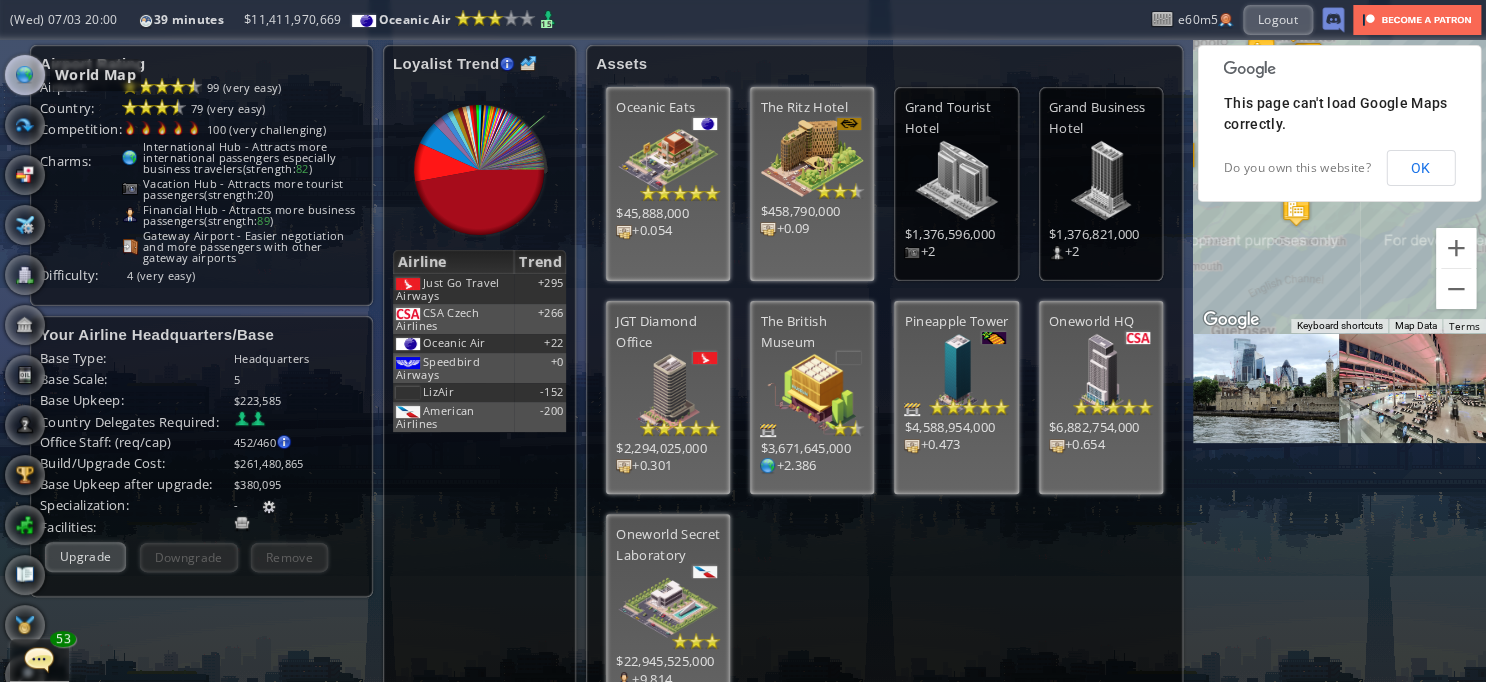 click at bounding box center (25, 75) 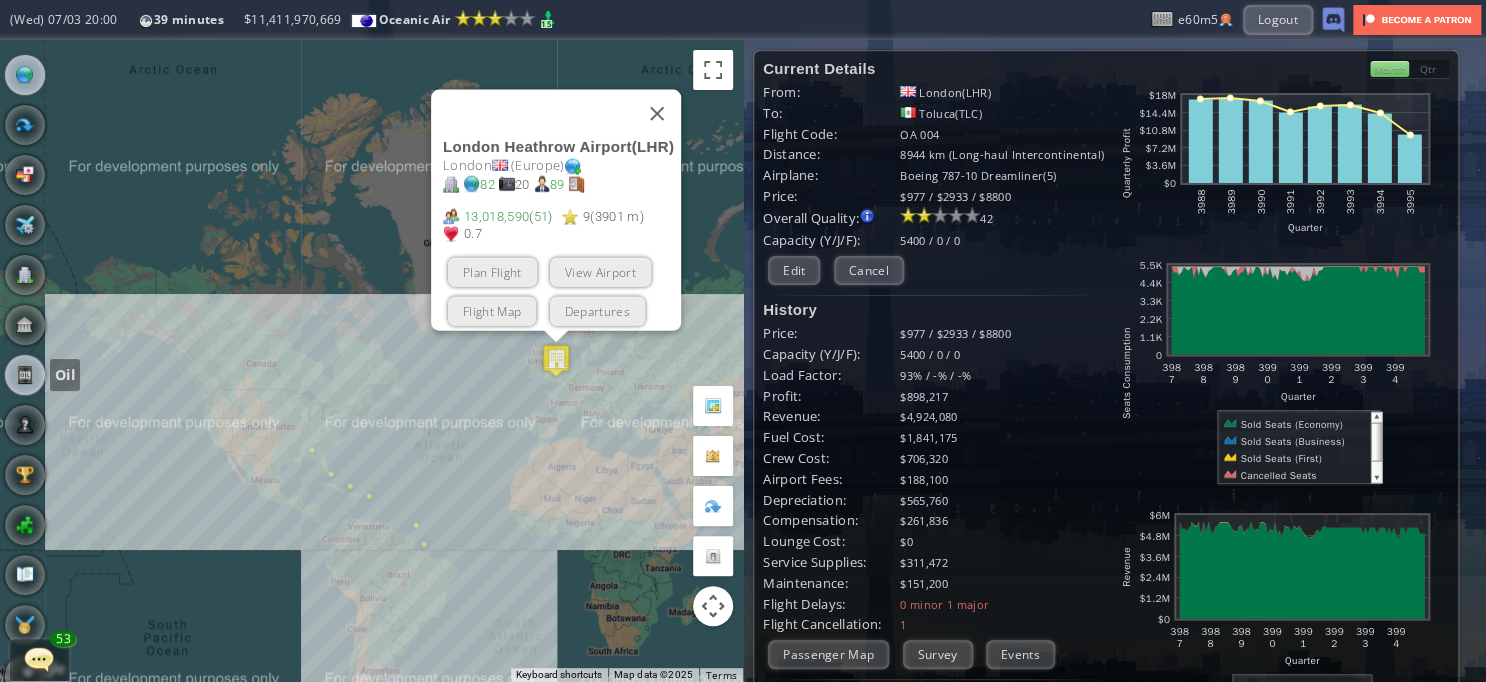 click at bounding box center (25, 375) 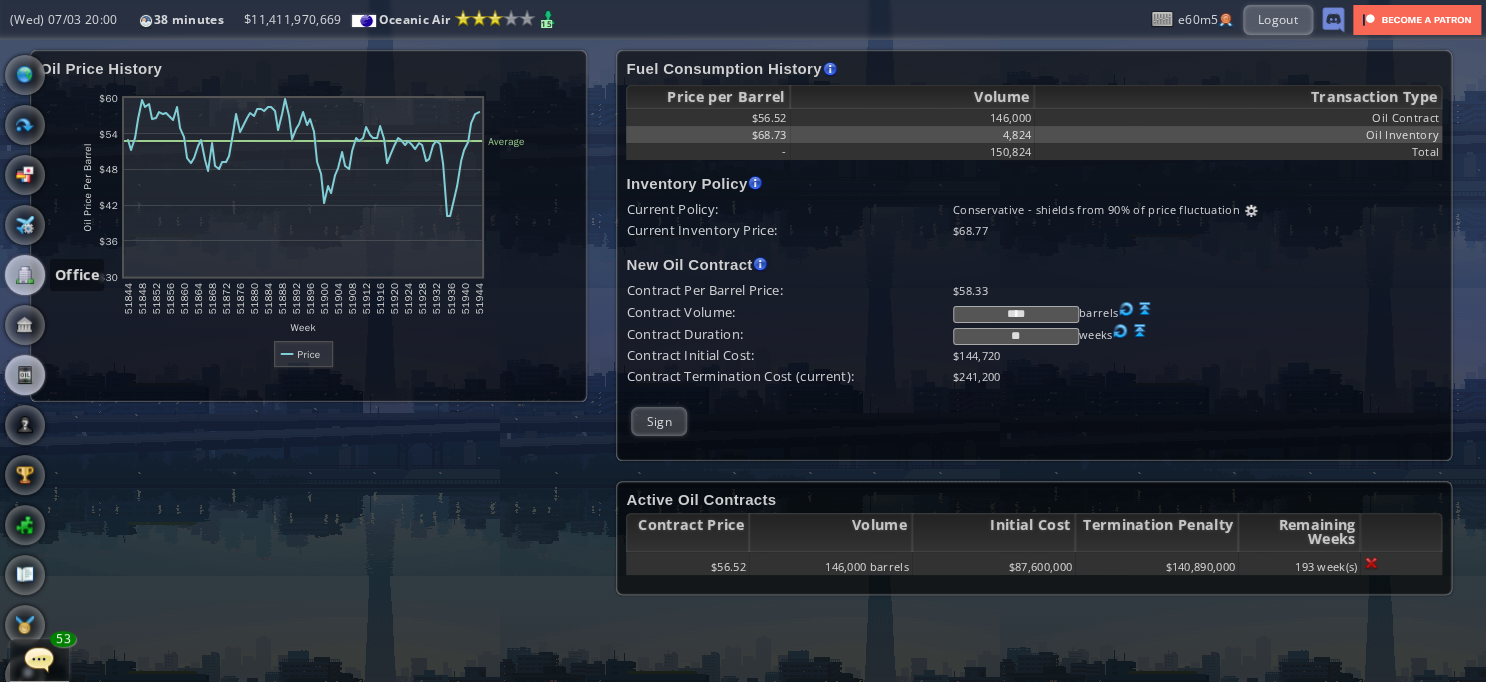 click at bounding box center (25, 275) 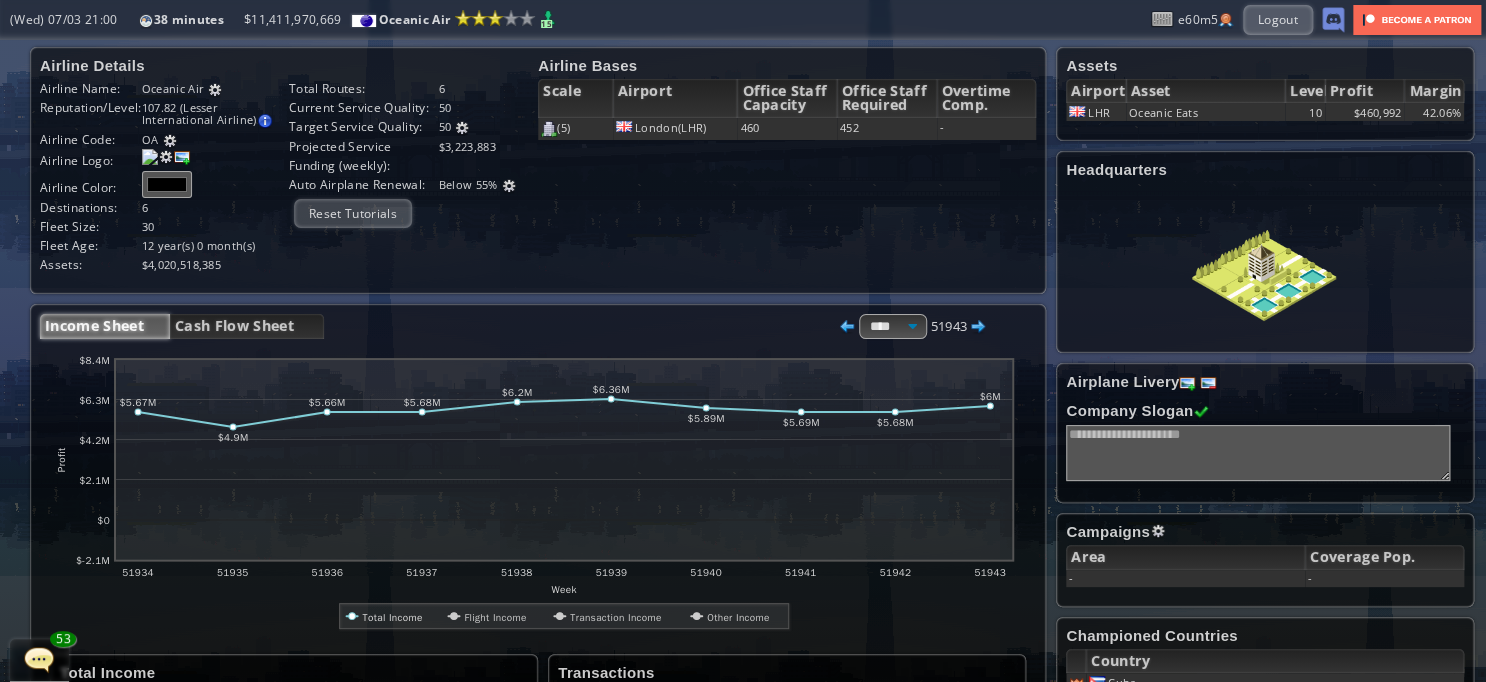 scroll, scrollTop: 470, scrollLeft: 0, axis: vertical 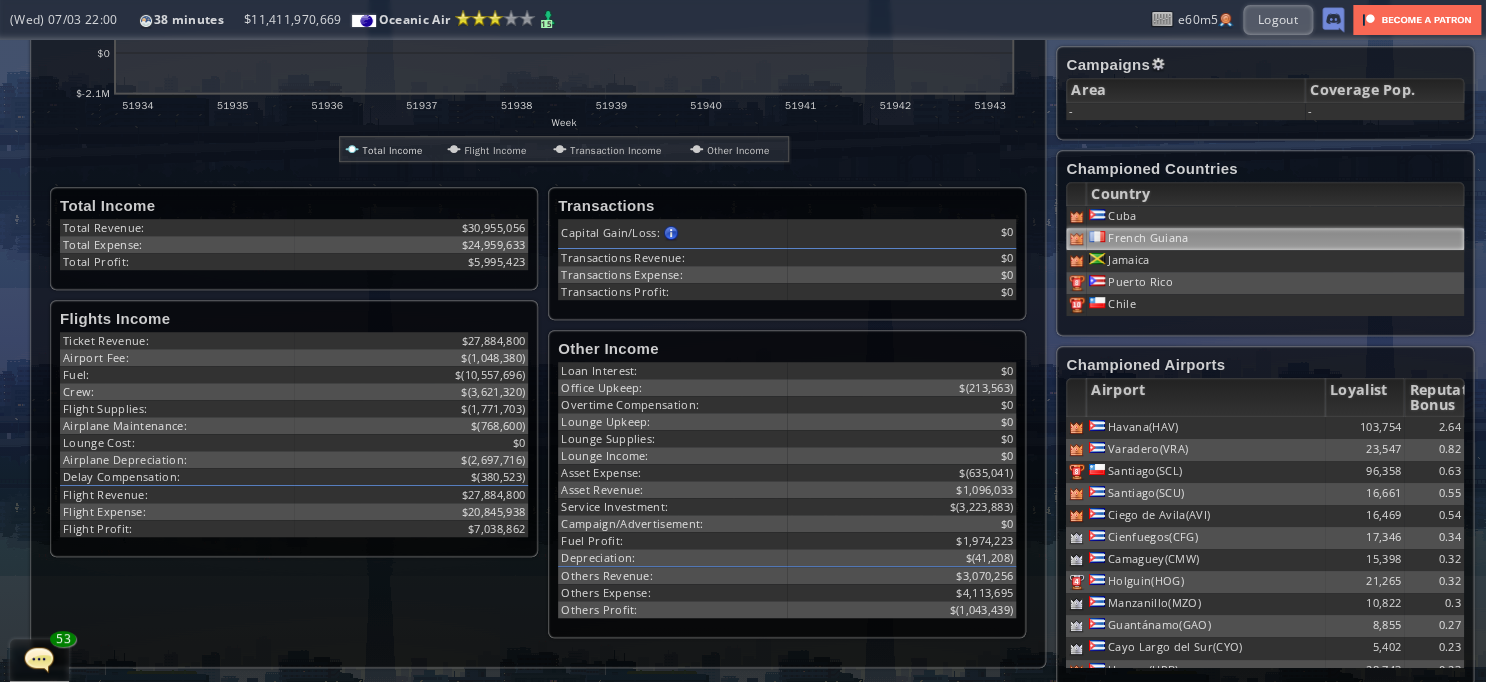 click on "French Guiana" at bounding box center [1275, 217] 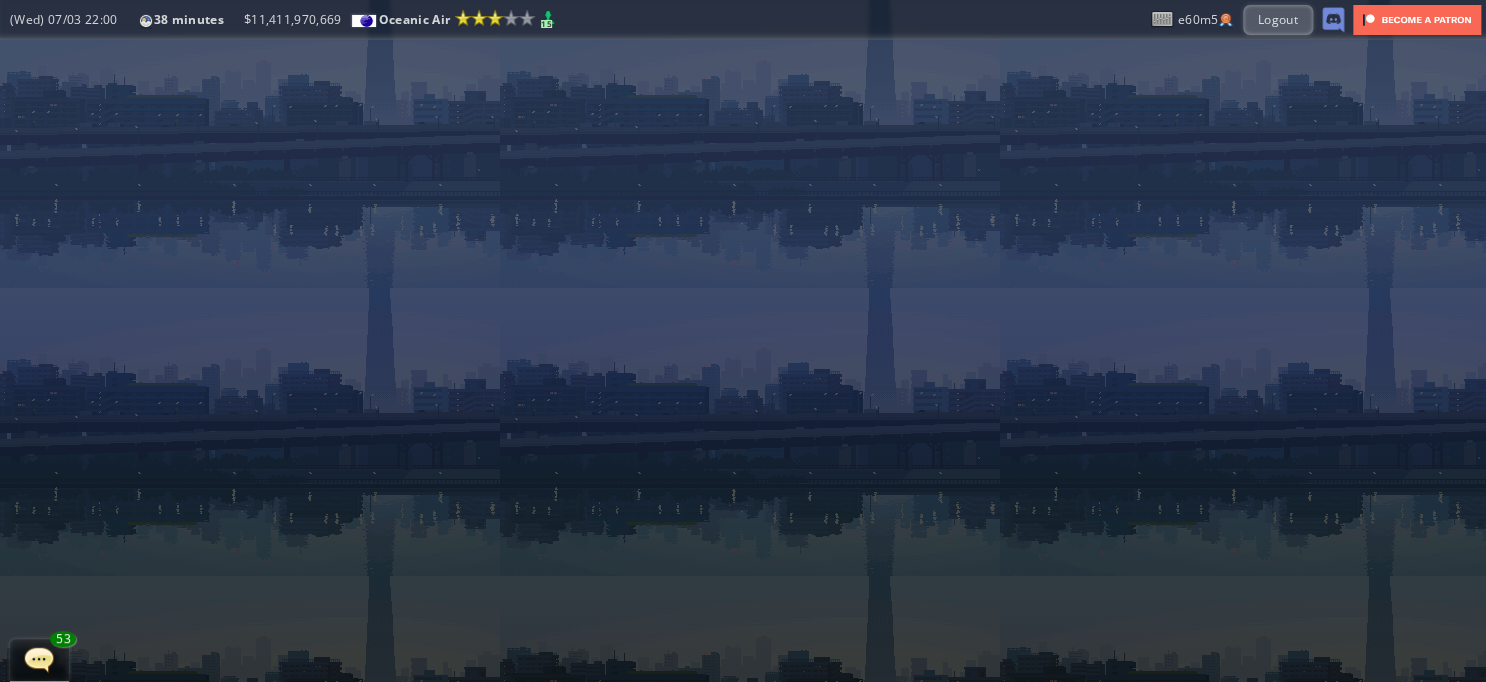 scroll, scrollTop: 0, scrollLeft: 0, axis: both 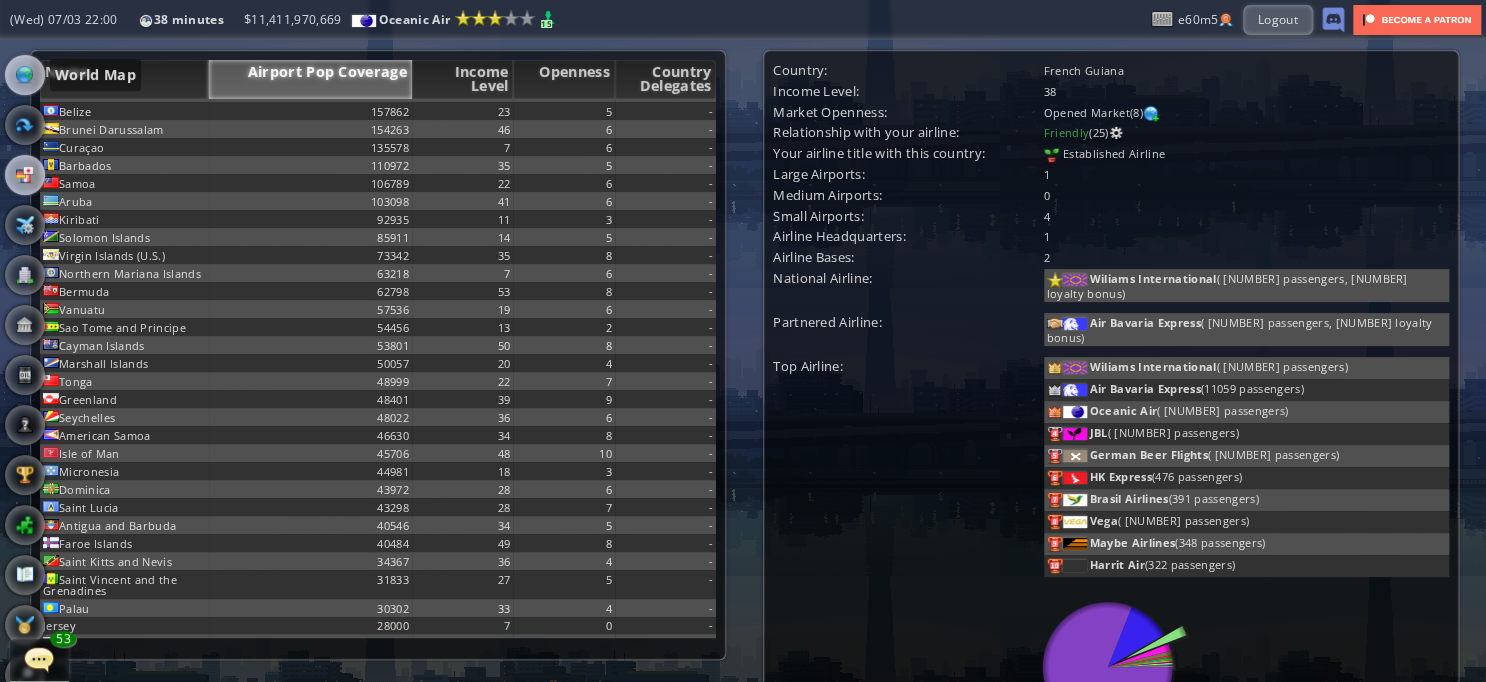 click at bounding box center (25, 75) 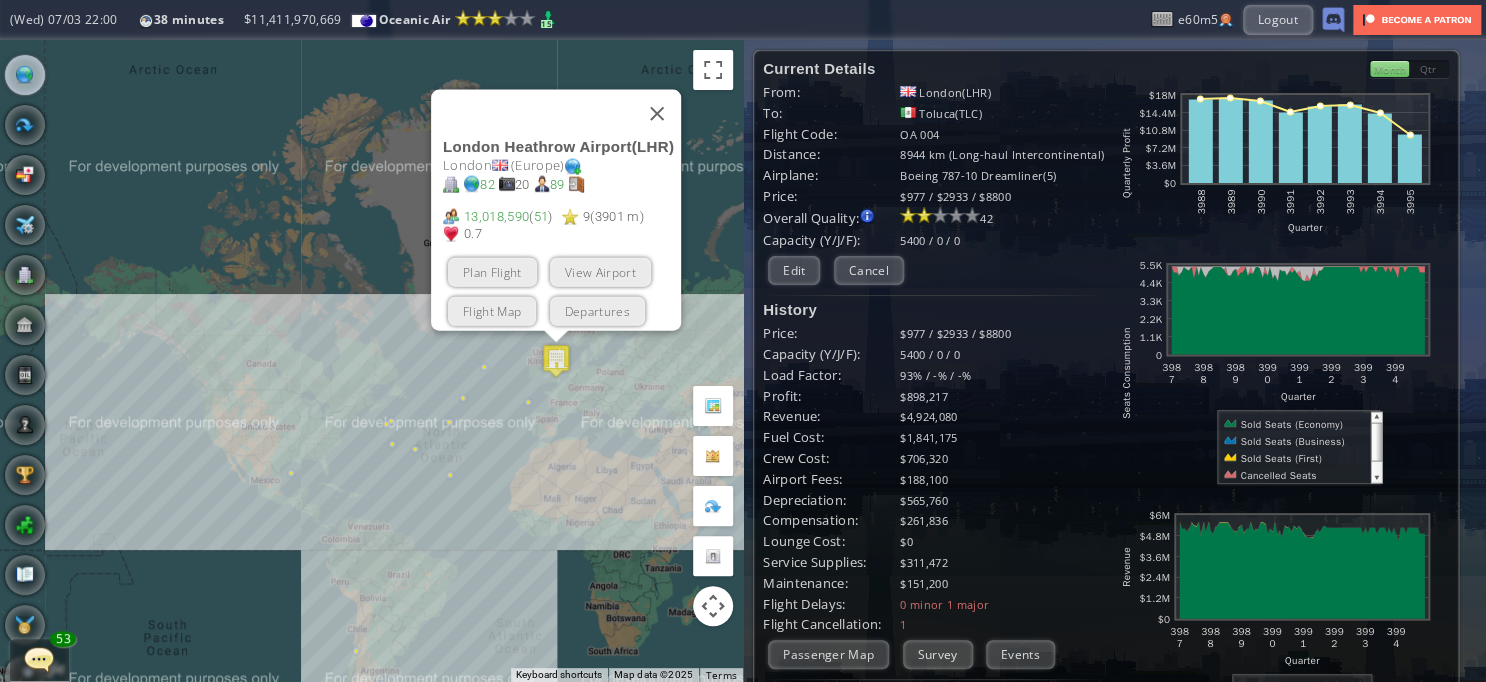 click on "To navigate, press the arrow keys.
London Heathrow Airport  ( LHR )
London  ( Europe )
[NUMBER] [NUMBER] [NUMBER]
[NUMBER]  ( [NUMBER] )
[NUMBER]  ( [NUMBER]m )
[NUMBER]
Plan Flight
View Airport
Flight Map
Departures" at bounding box center [371, 361] 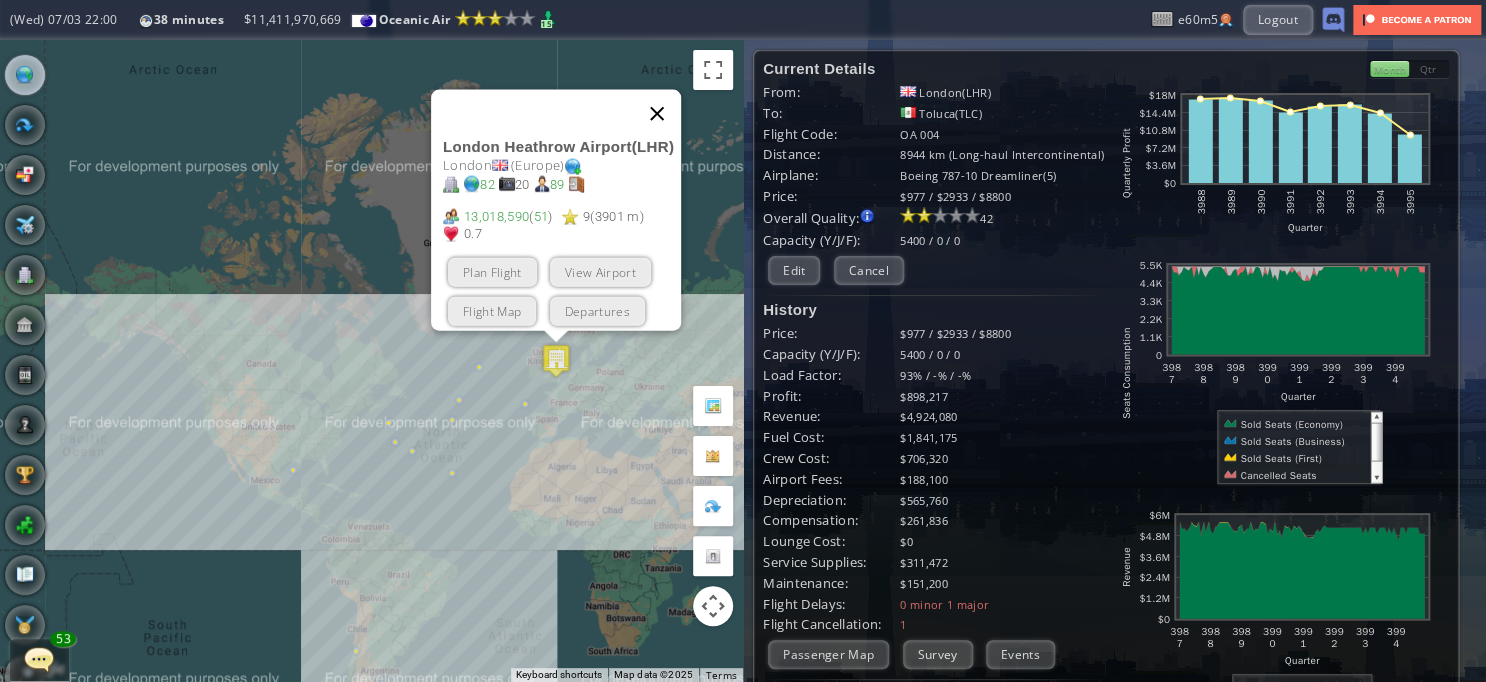 click at bounding box center (657, 114) 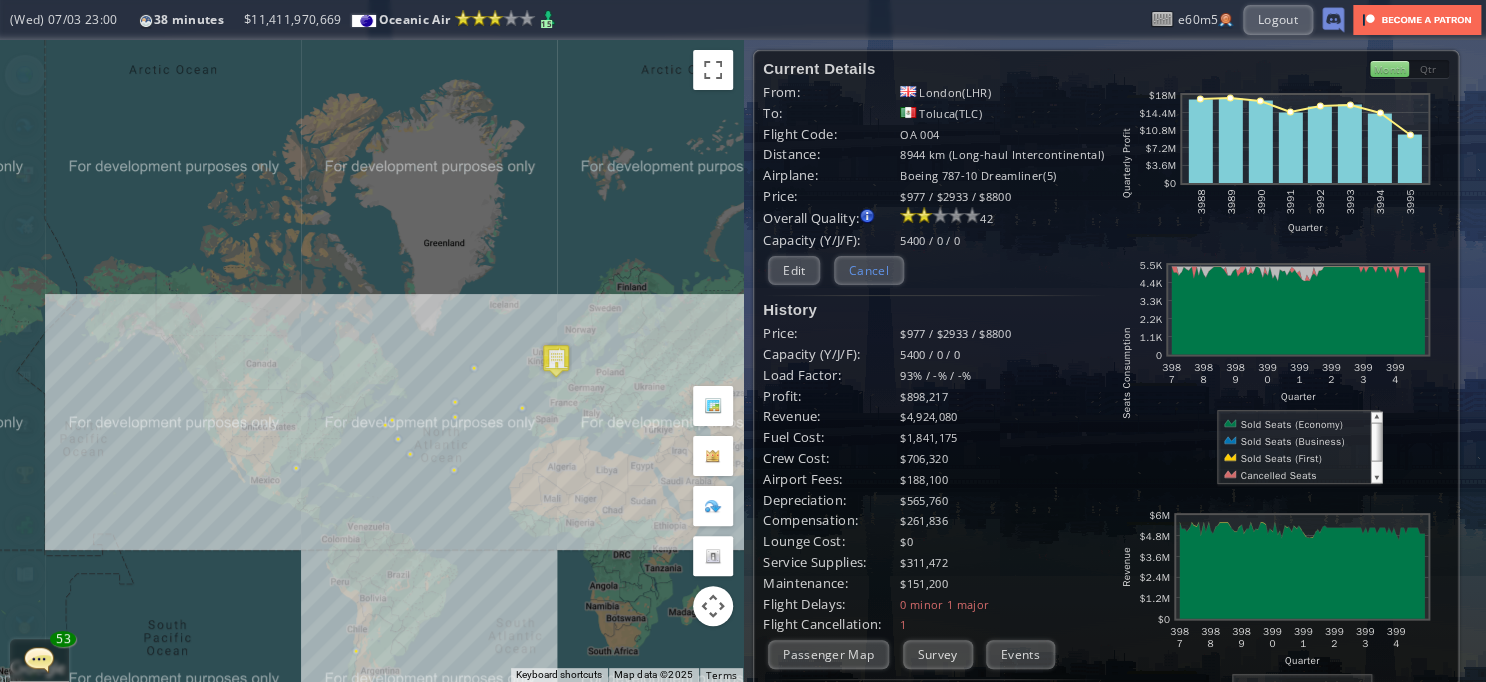 click on "Cancel" at bounding box center (869, 270) 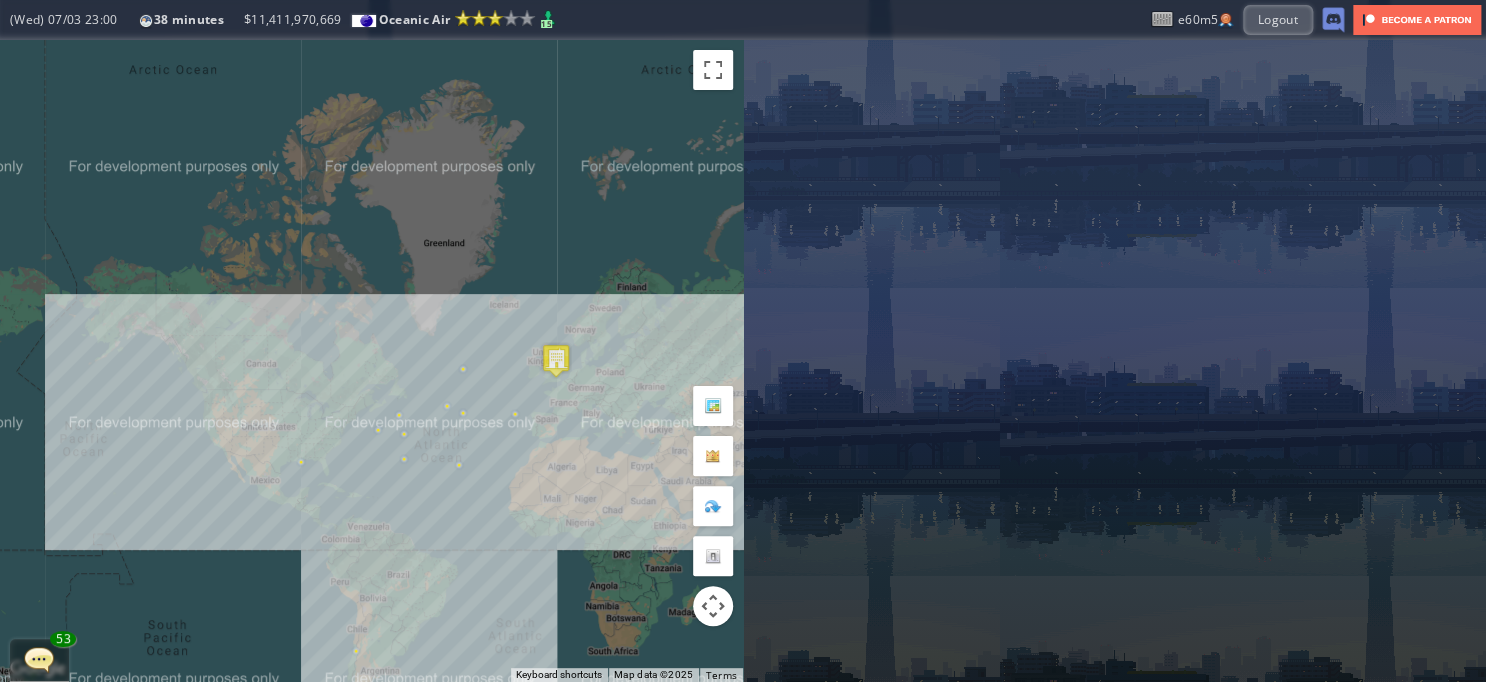 click on "To navigate, press the arrow keys." at bounding box center (371, 361) 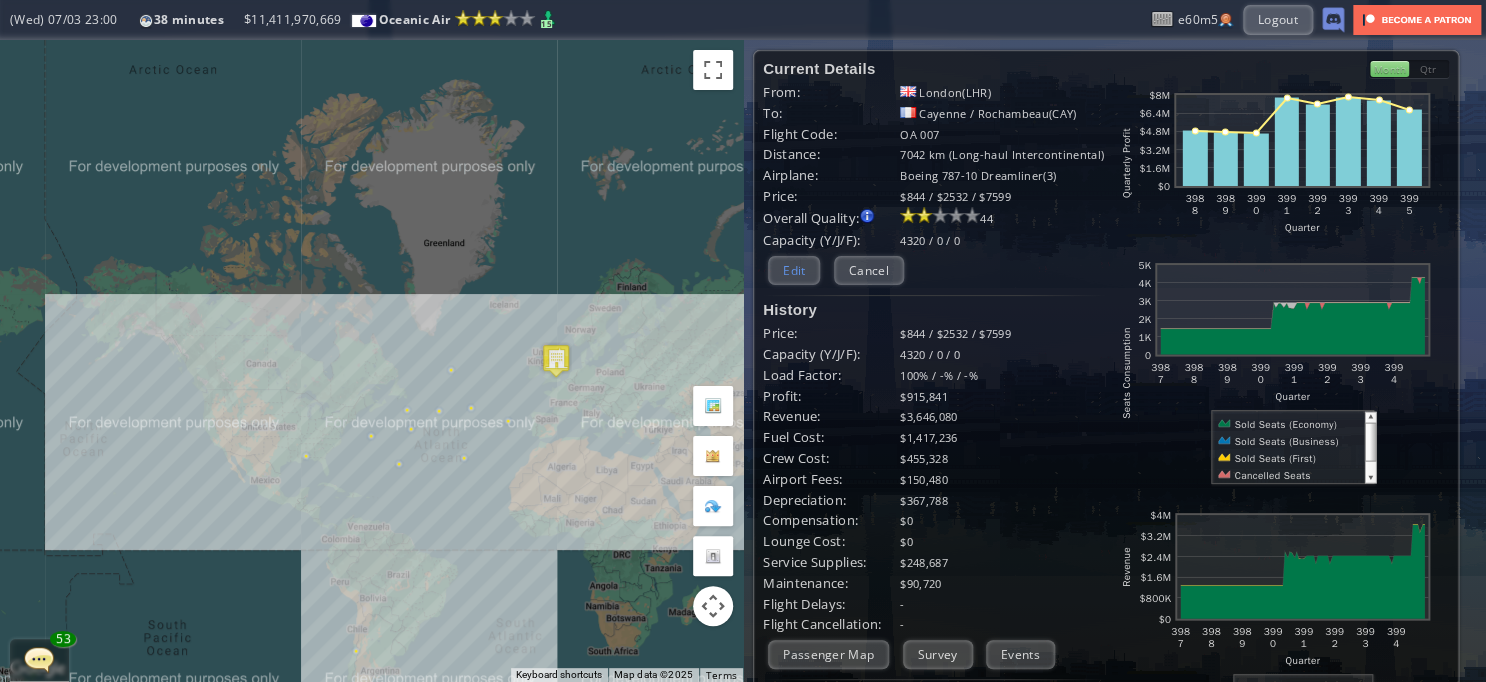 click on "Edit" at bounding box center (794, 270) 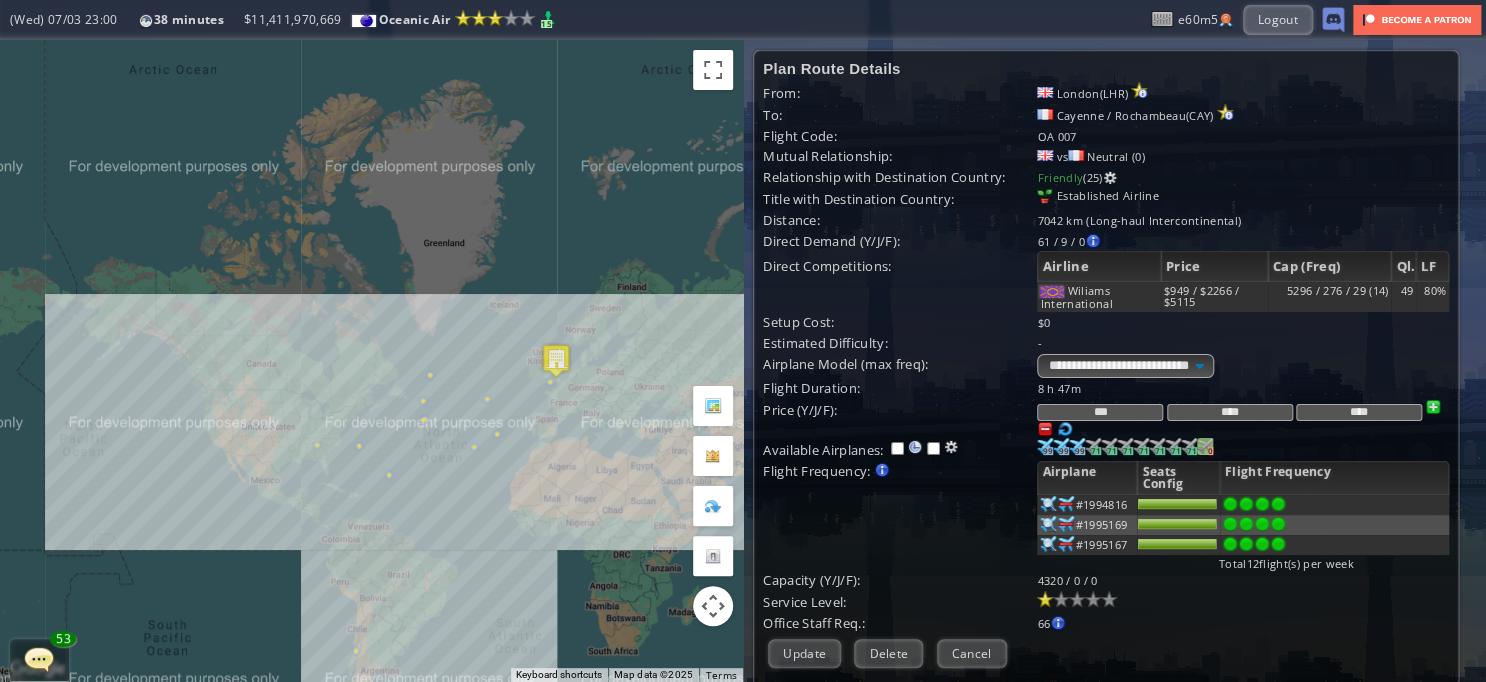 click on "[NUMBER] [NUMBER]" at bounding box center [1045, 446] 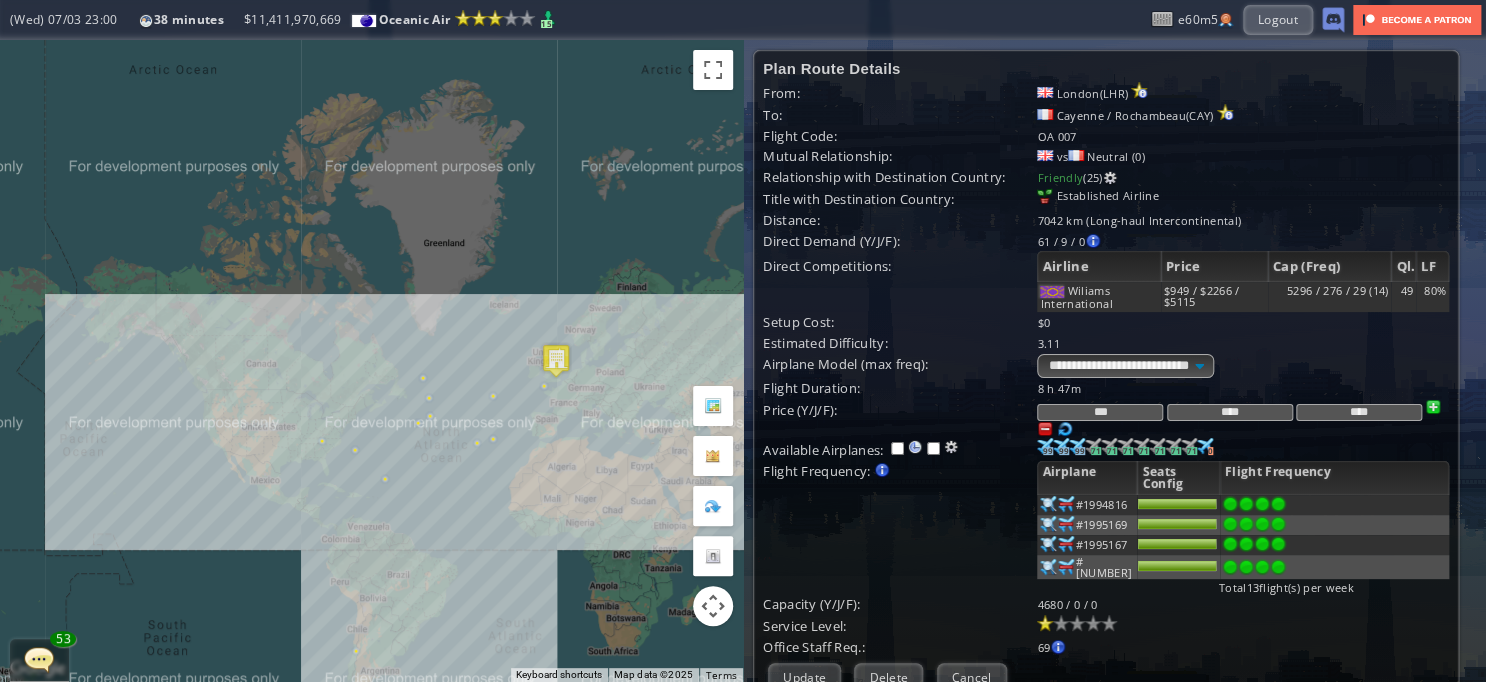 click at bounding box center (1278, 504) 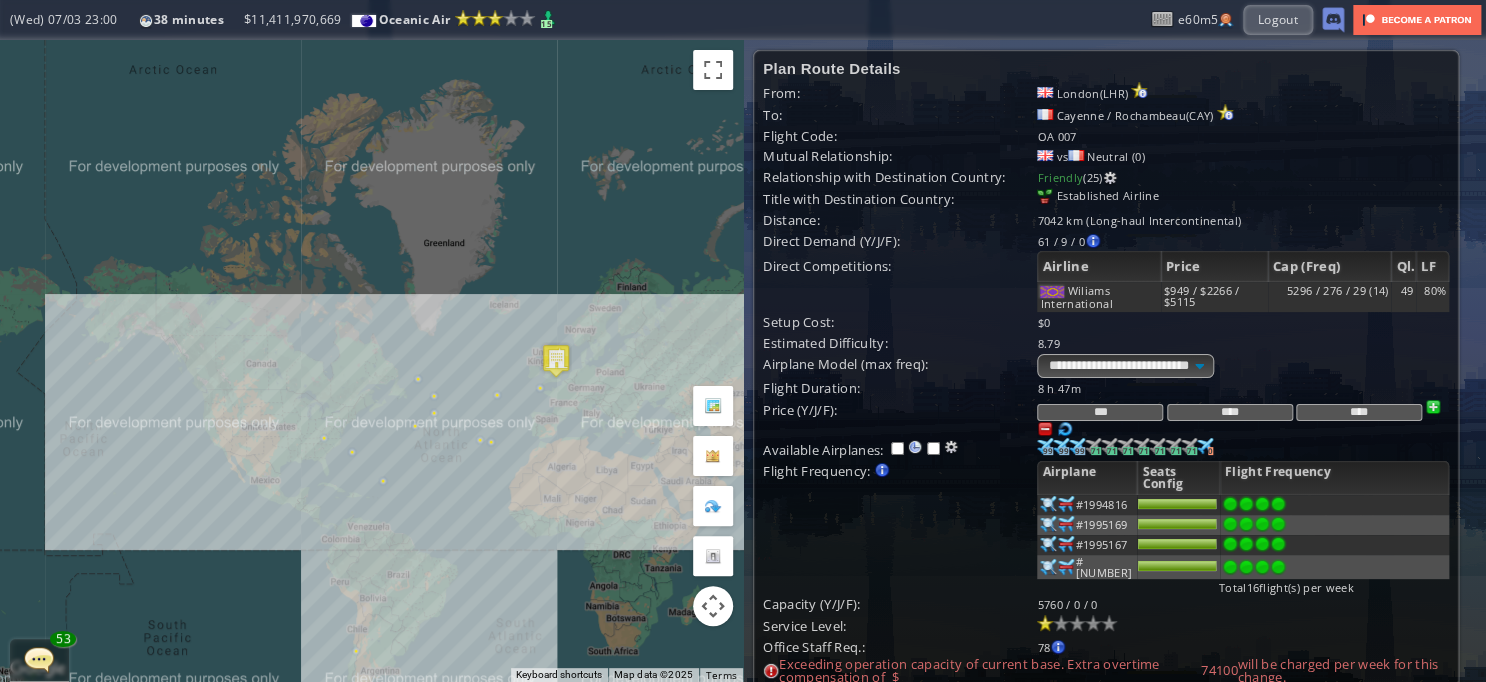 scroll, scrollTop: 39, scrollLeft: 0, axis: vertical 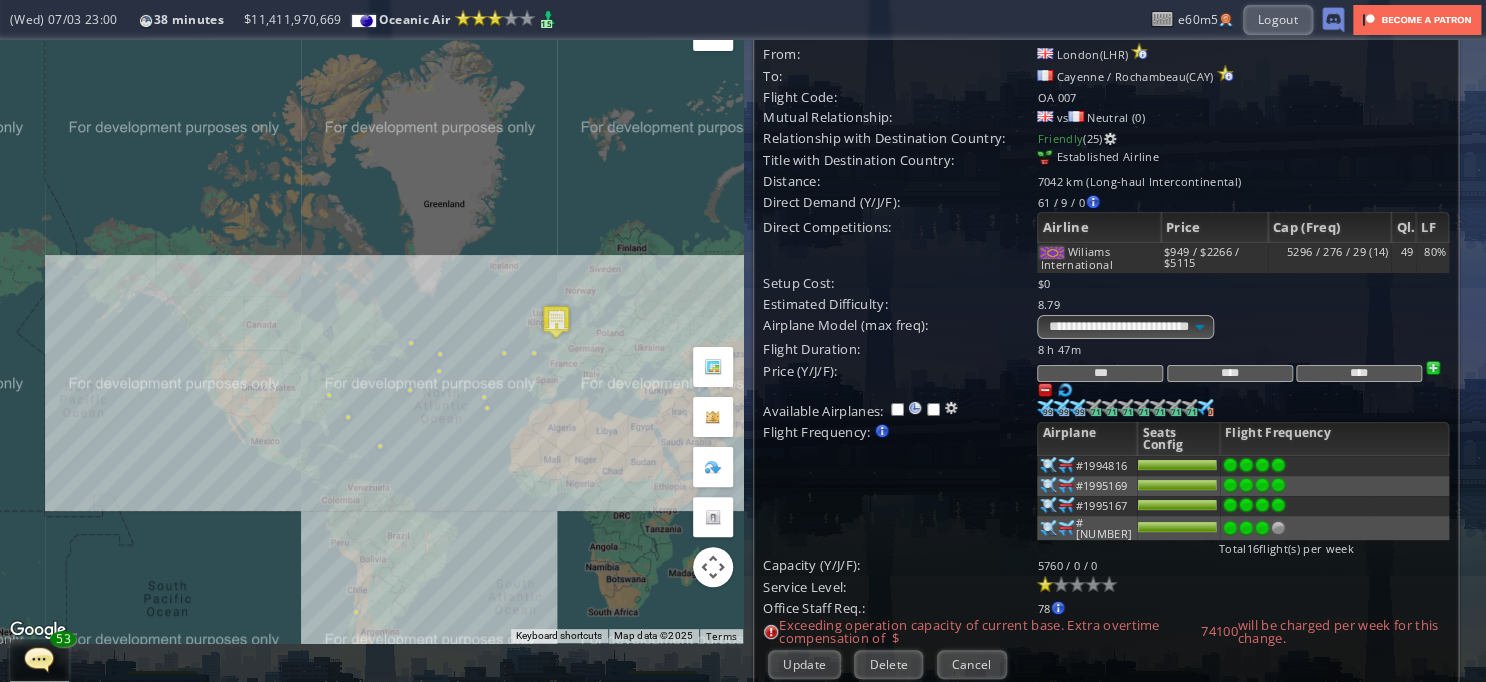 click at bounding box center (1262, 465) 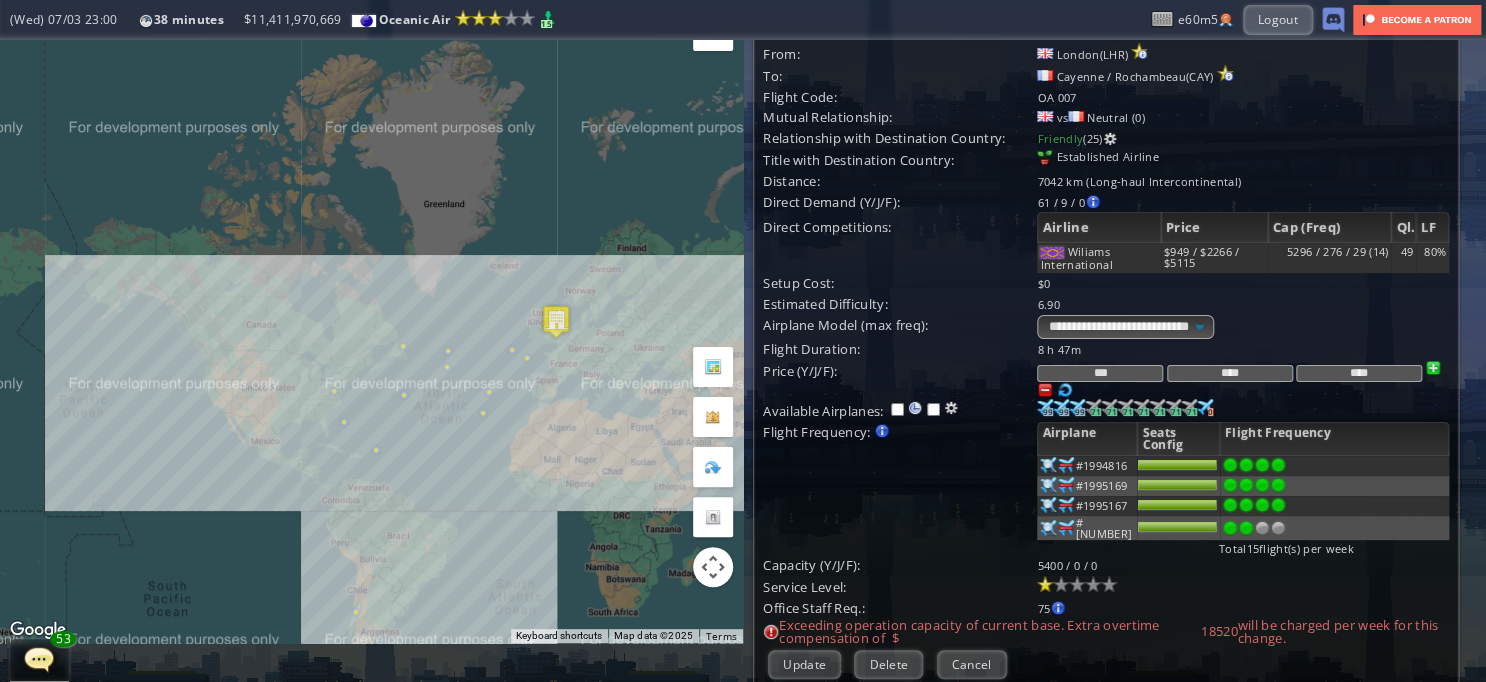 click at bounding box center [1246, 465] 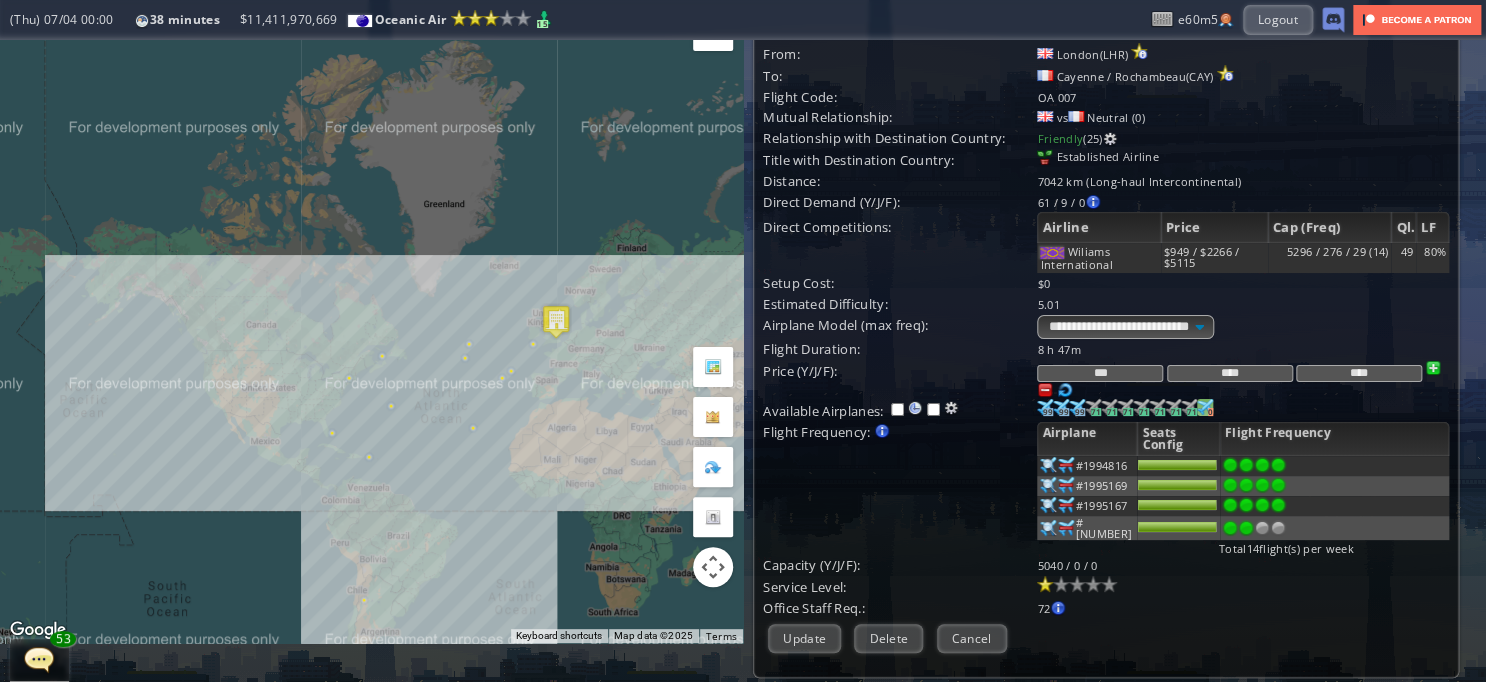click at bounding box center [1045, 407] 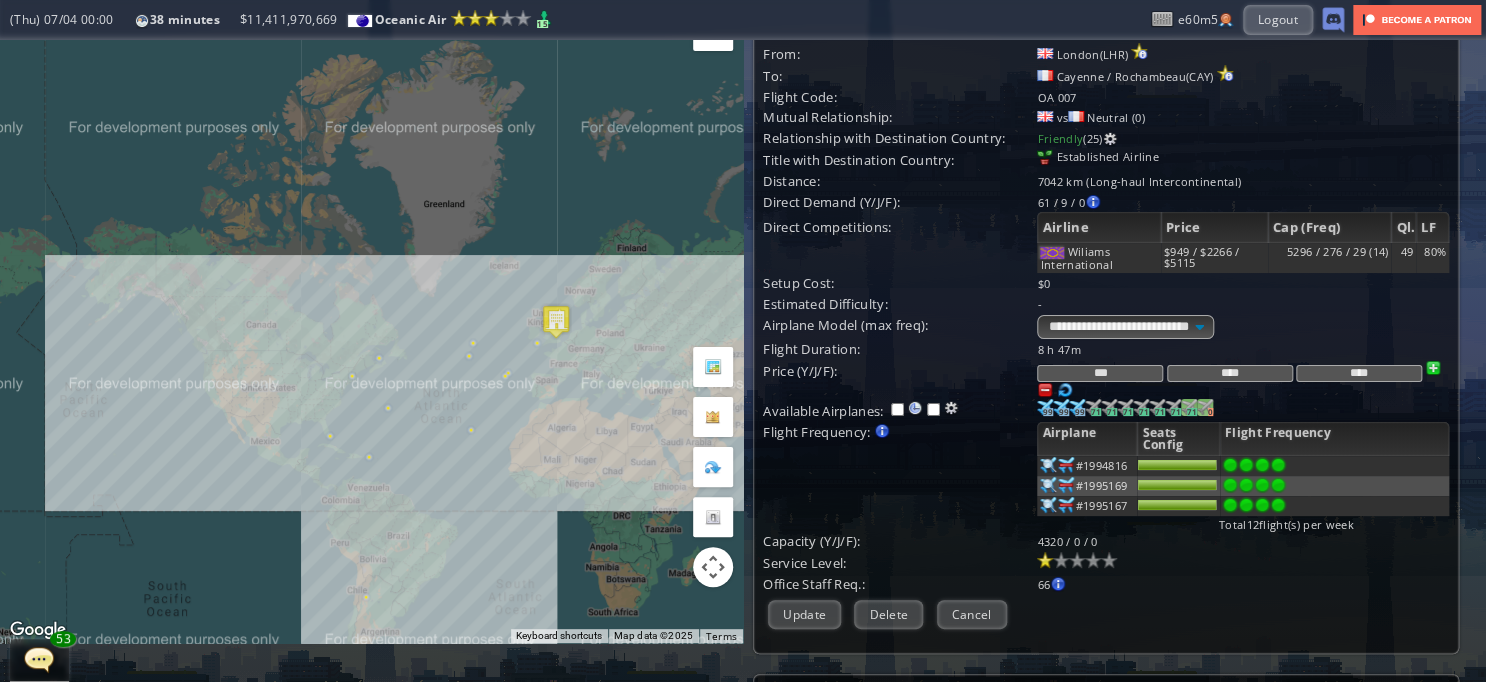 click on "71" at bounding box center [1048, 412] 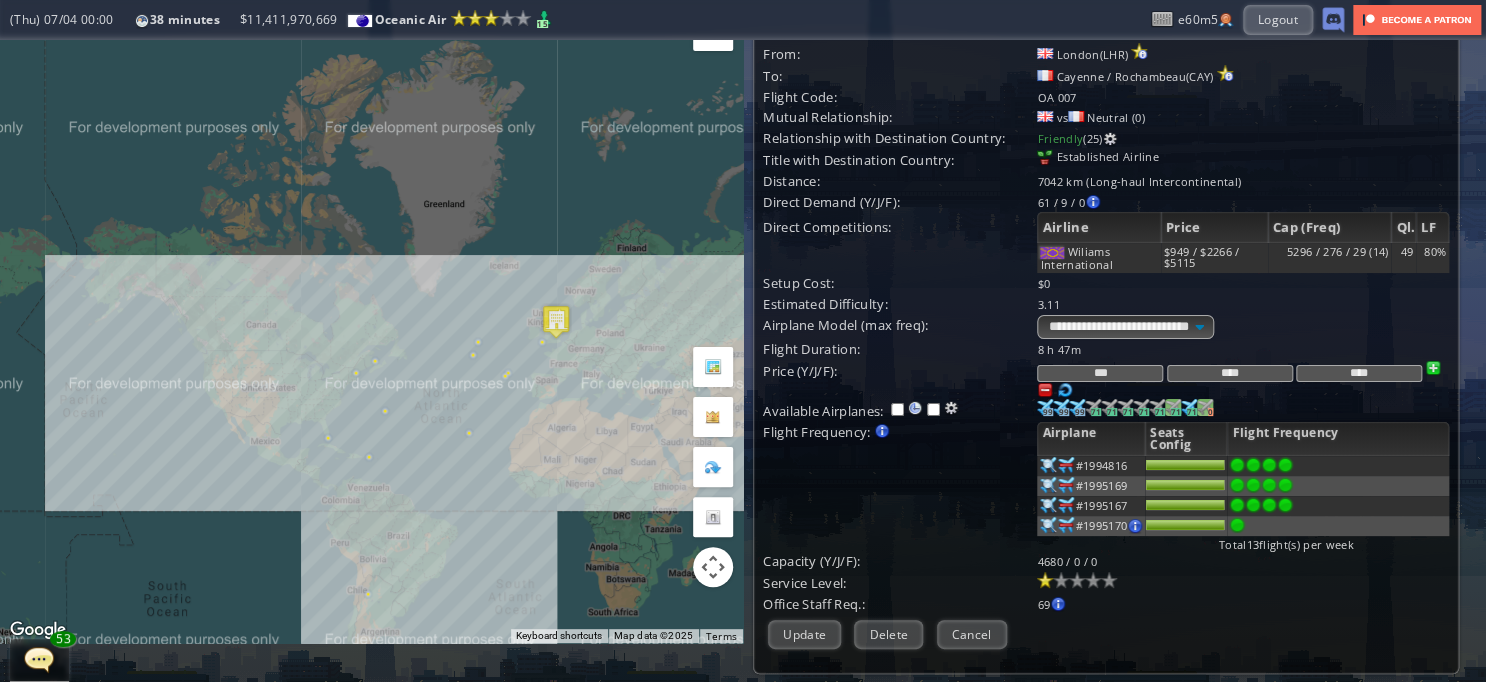 click at bounding box center (1045, 407) 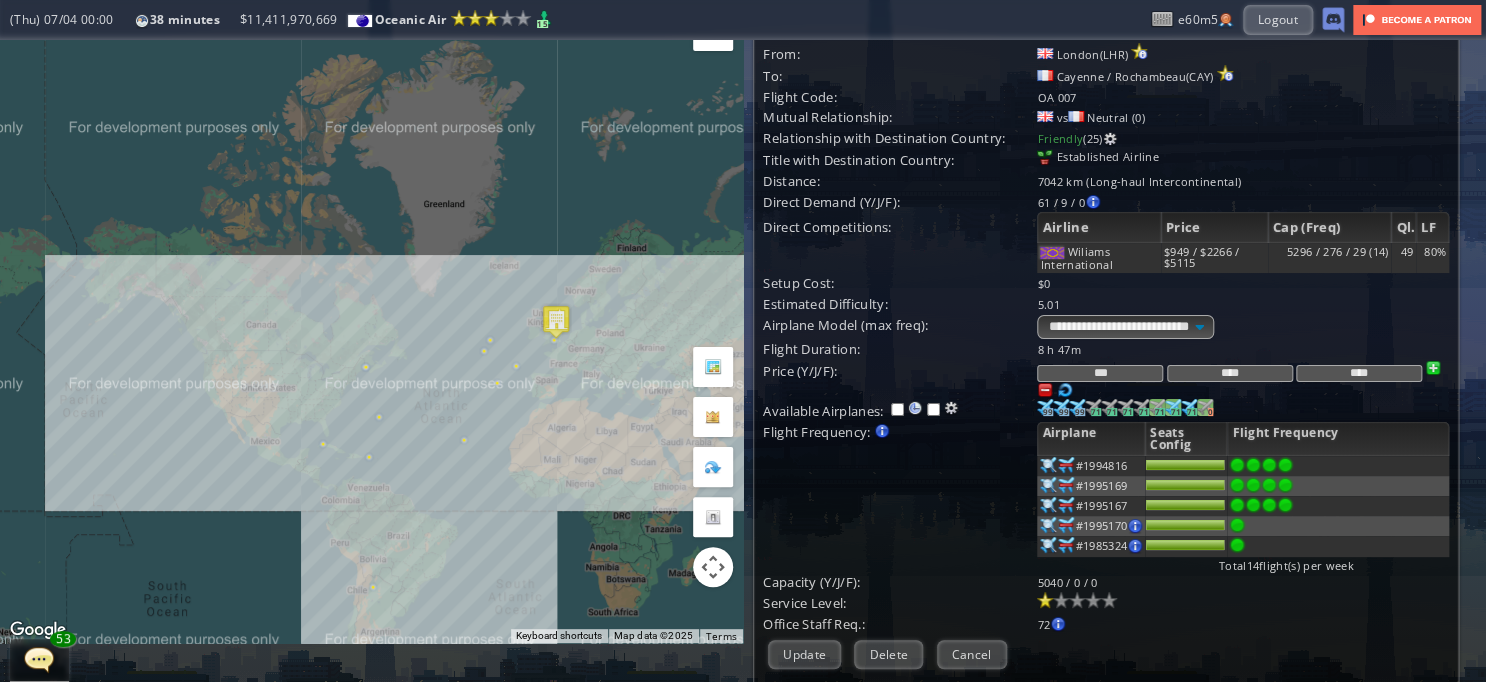 click at bounding box center [1045, 407] 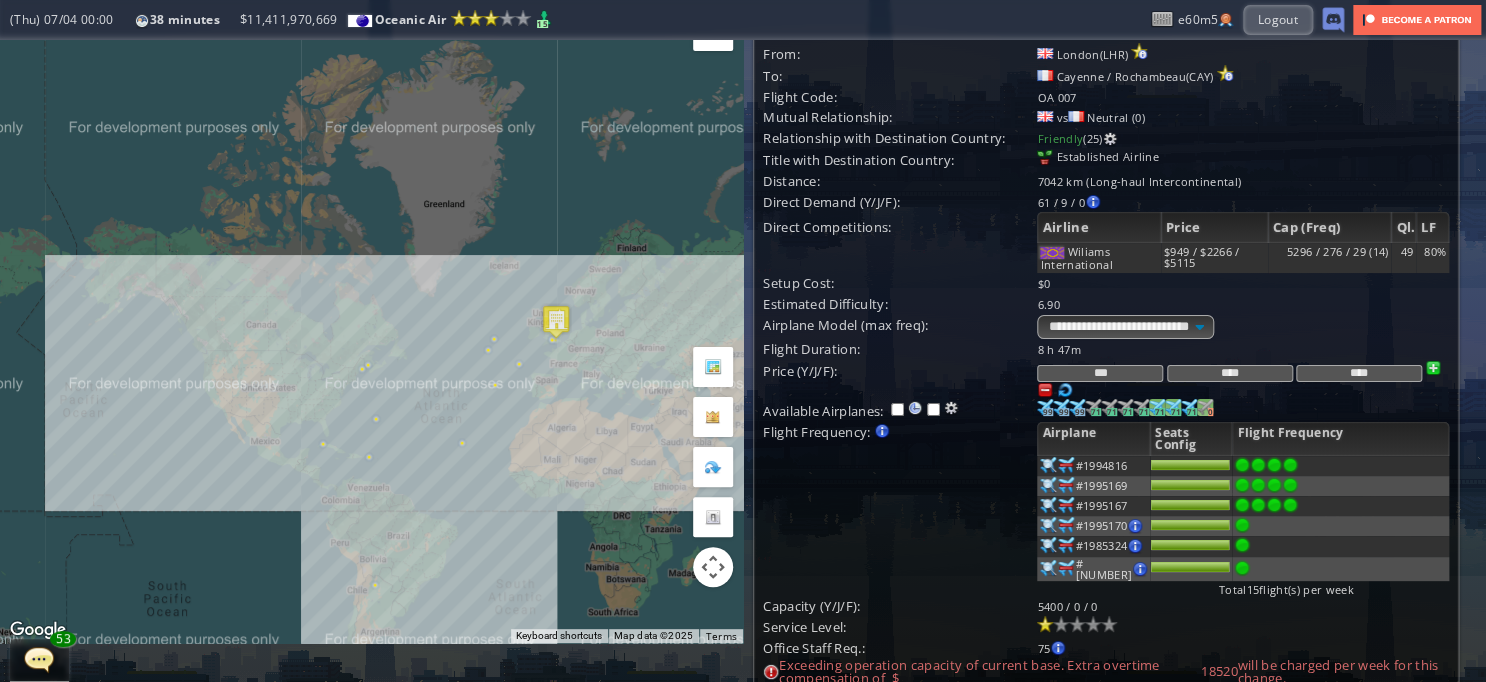 click at bounding box center [1045, 407] 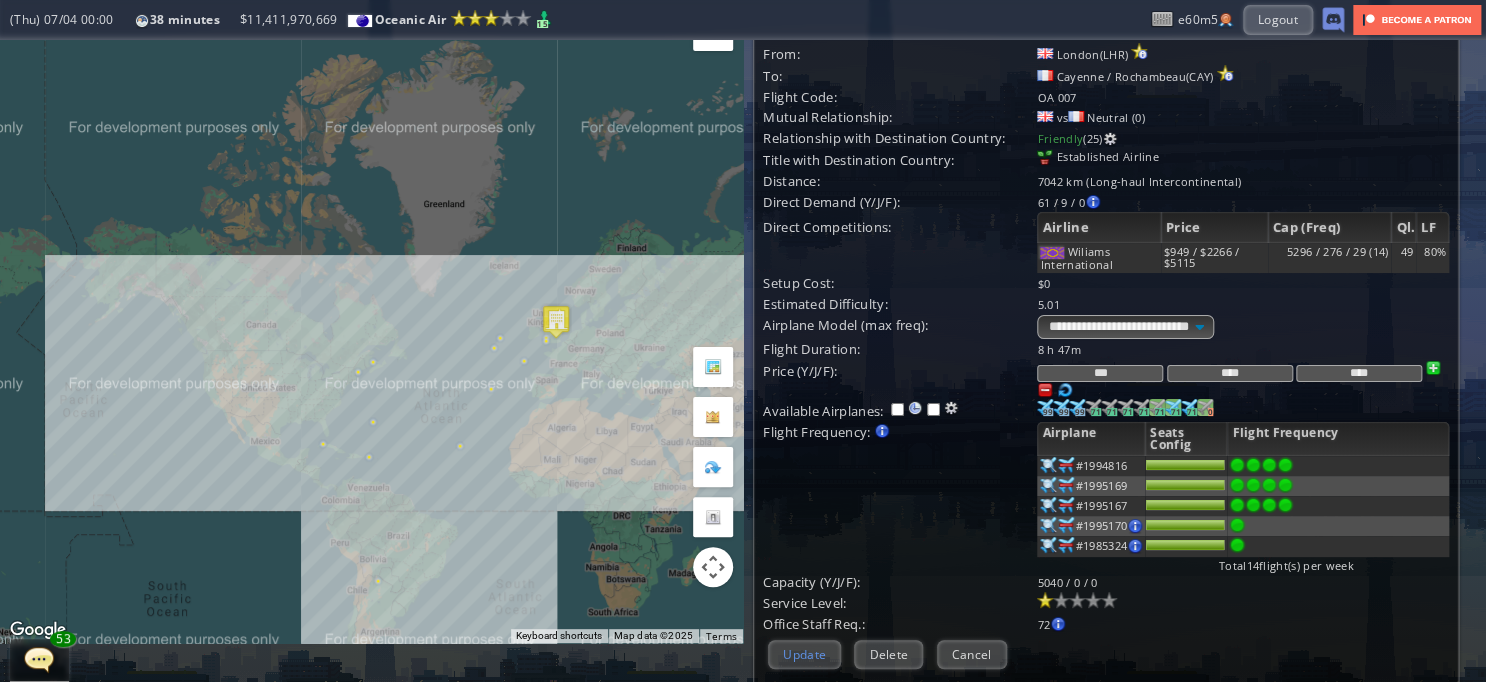 click on "Update" at bounding box center [804, 654] 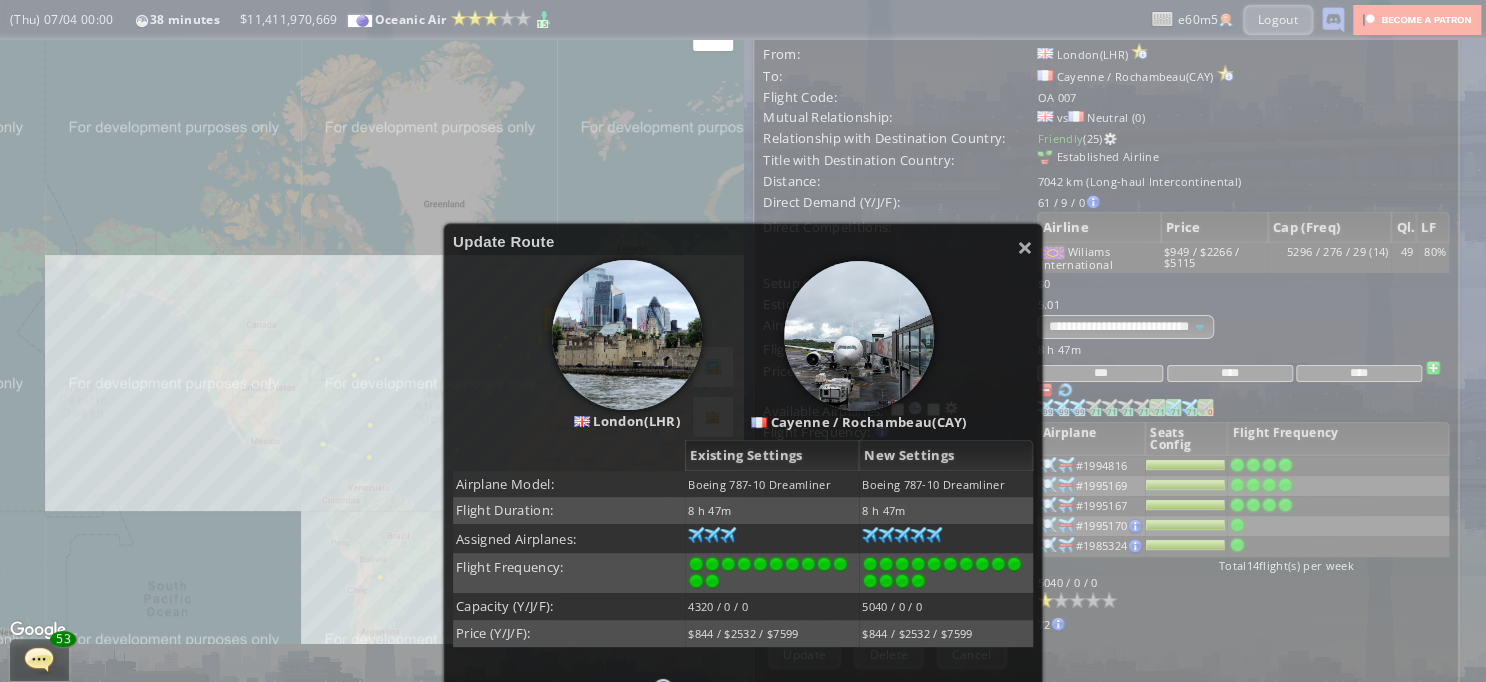 scroll, scrollTop: 286, scrollLeft: 0, axis: vertical 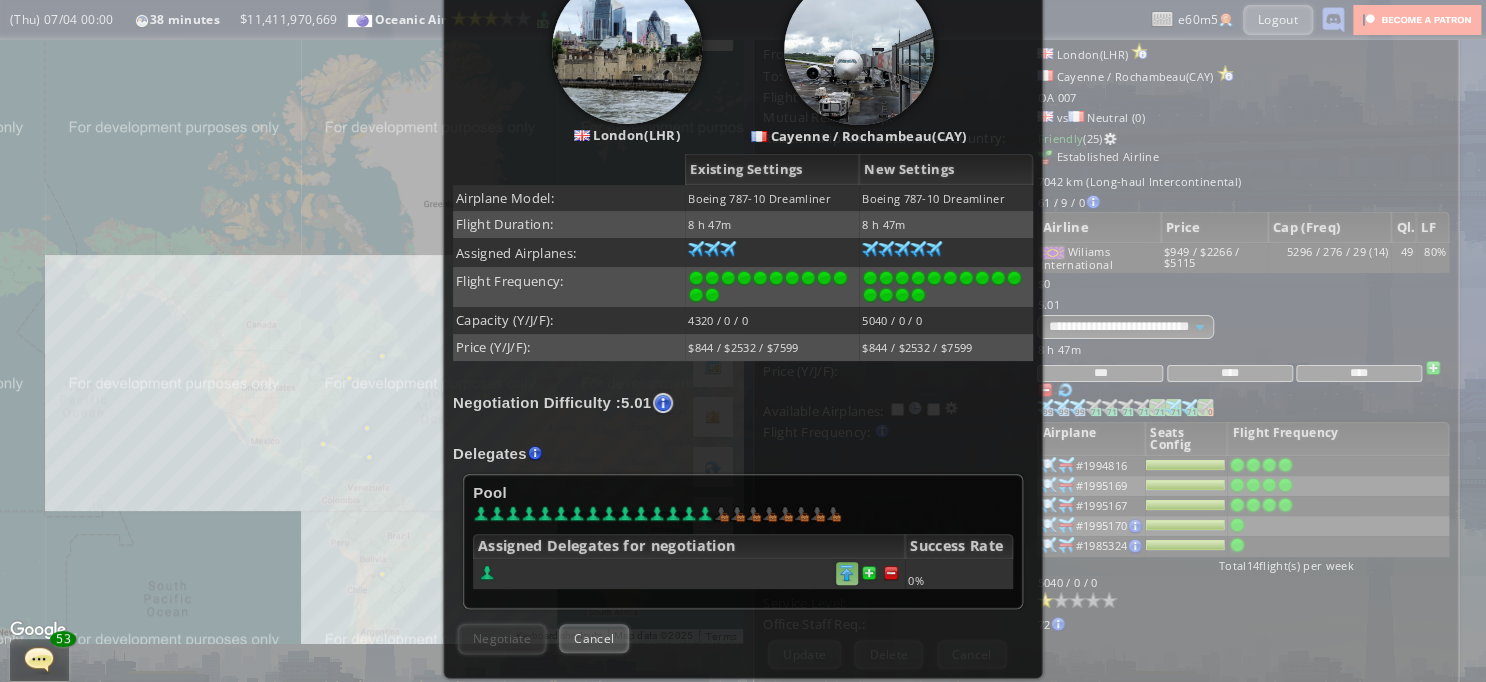 click at bounding box center (847, 573) 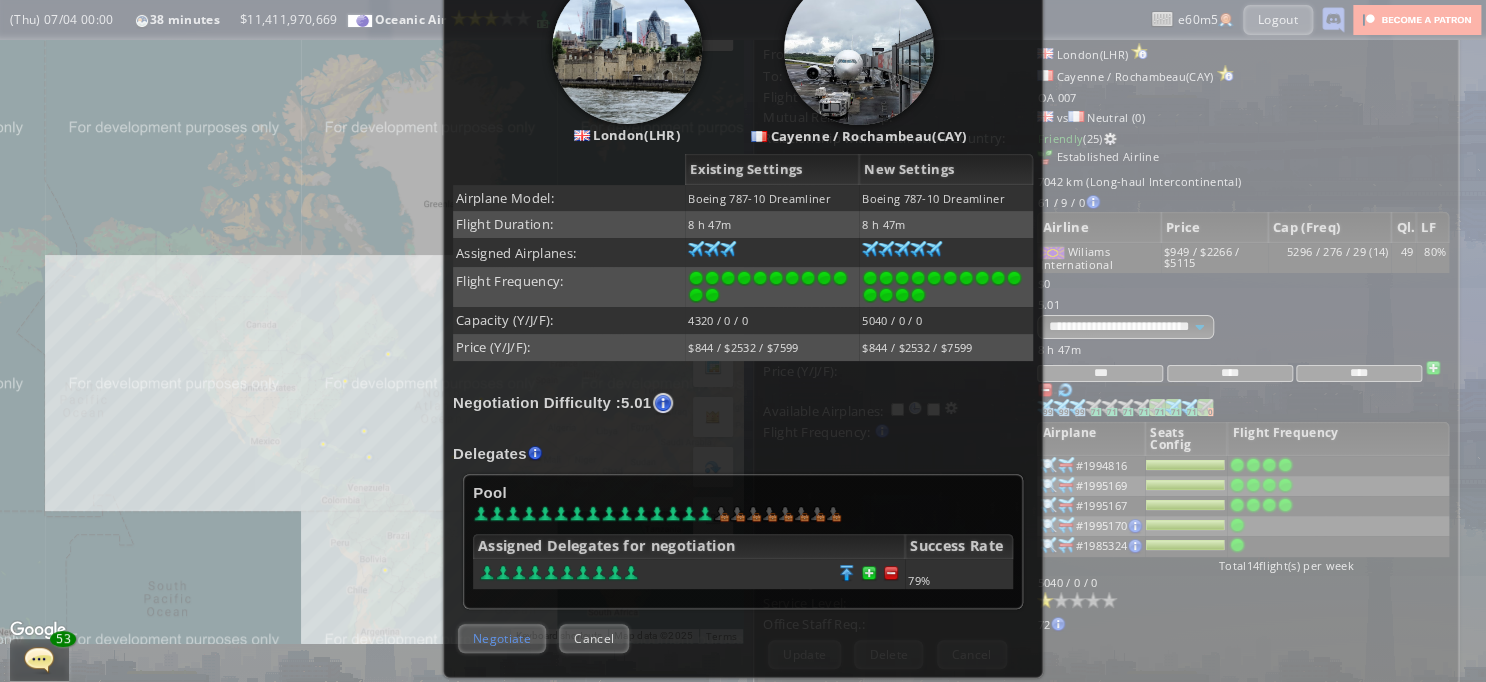 click on "Negotiate" at bounding box center [502, 638] 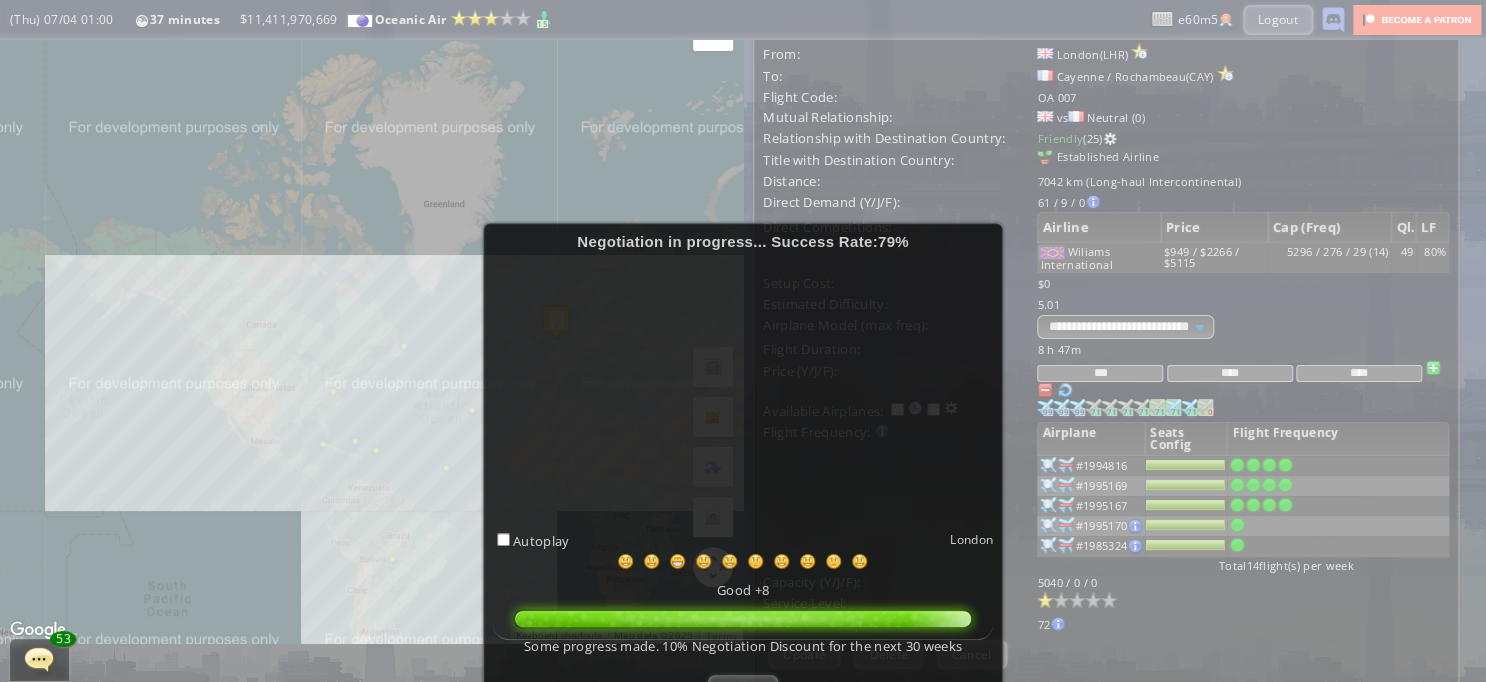 scroll, scrollTop: 84, scrollLeft: 0, axis: vertical 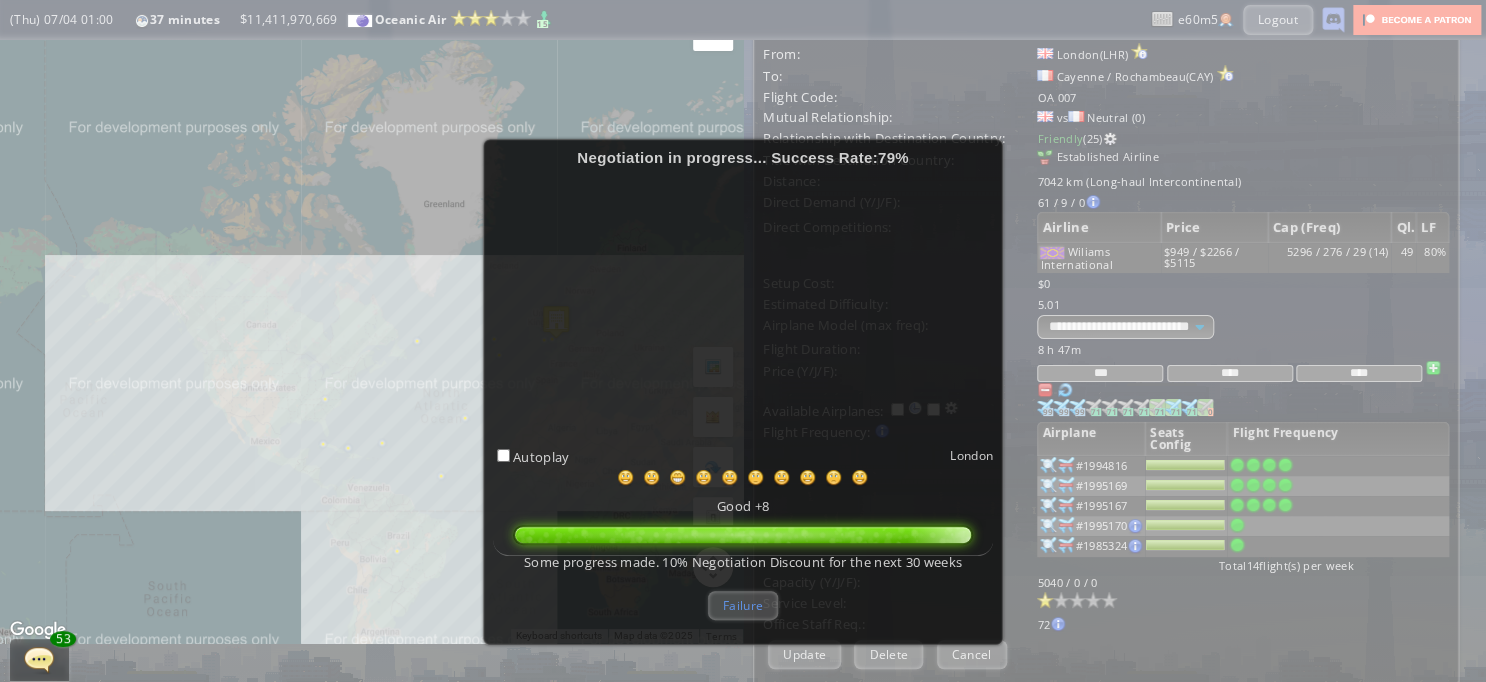click on "Failure" at bounding box center [743, 605] 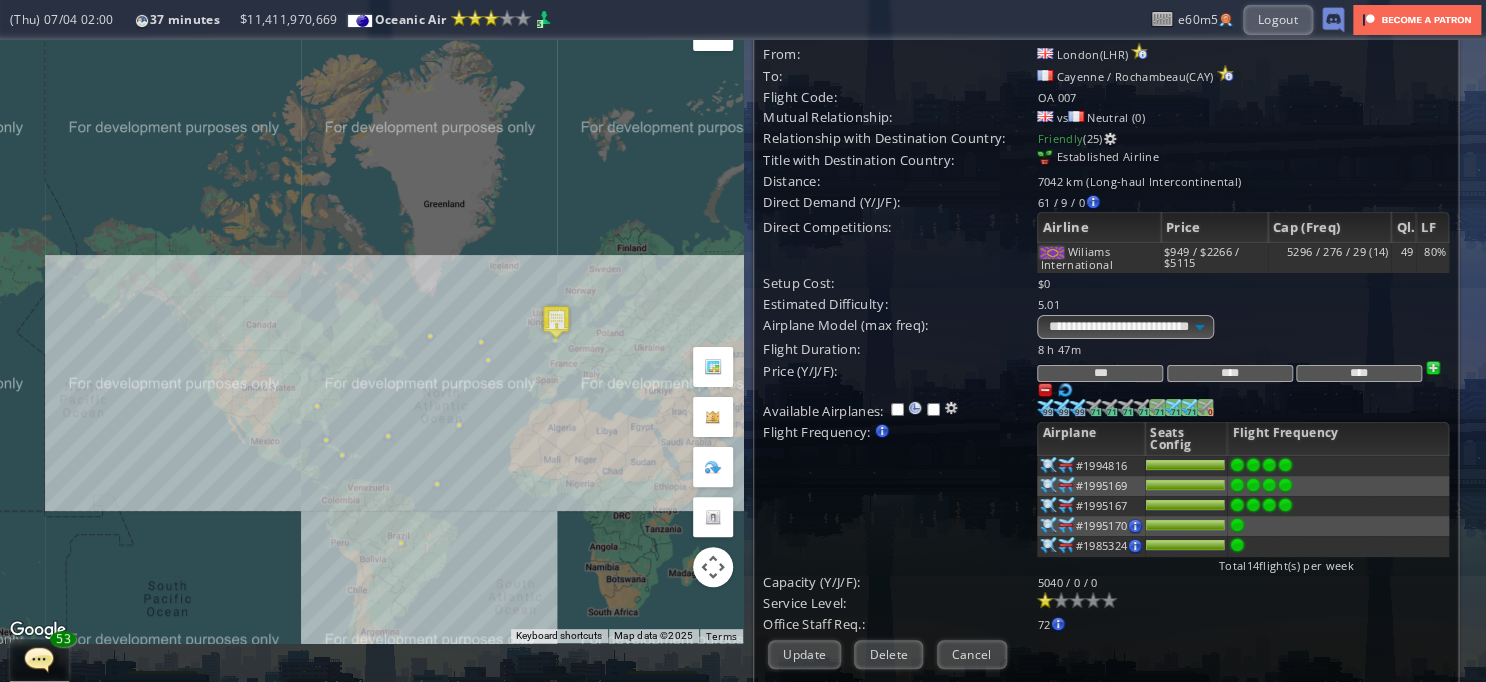 click on "71" at bounding box center [1048, 412] 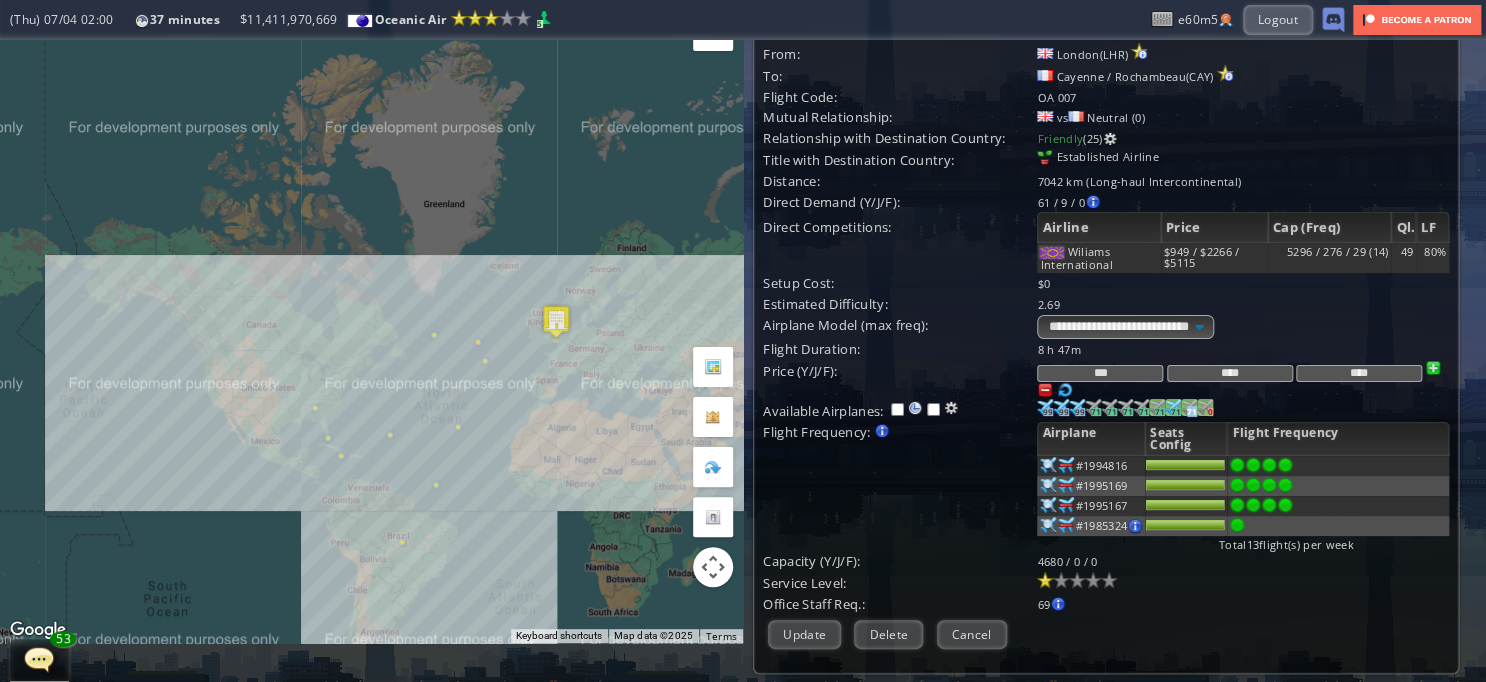 click on "71" at bounding box center [1048, 412] 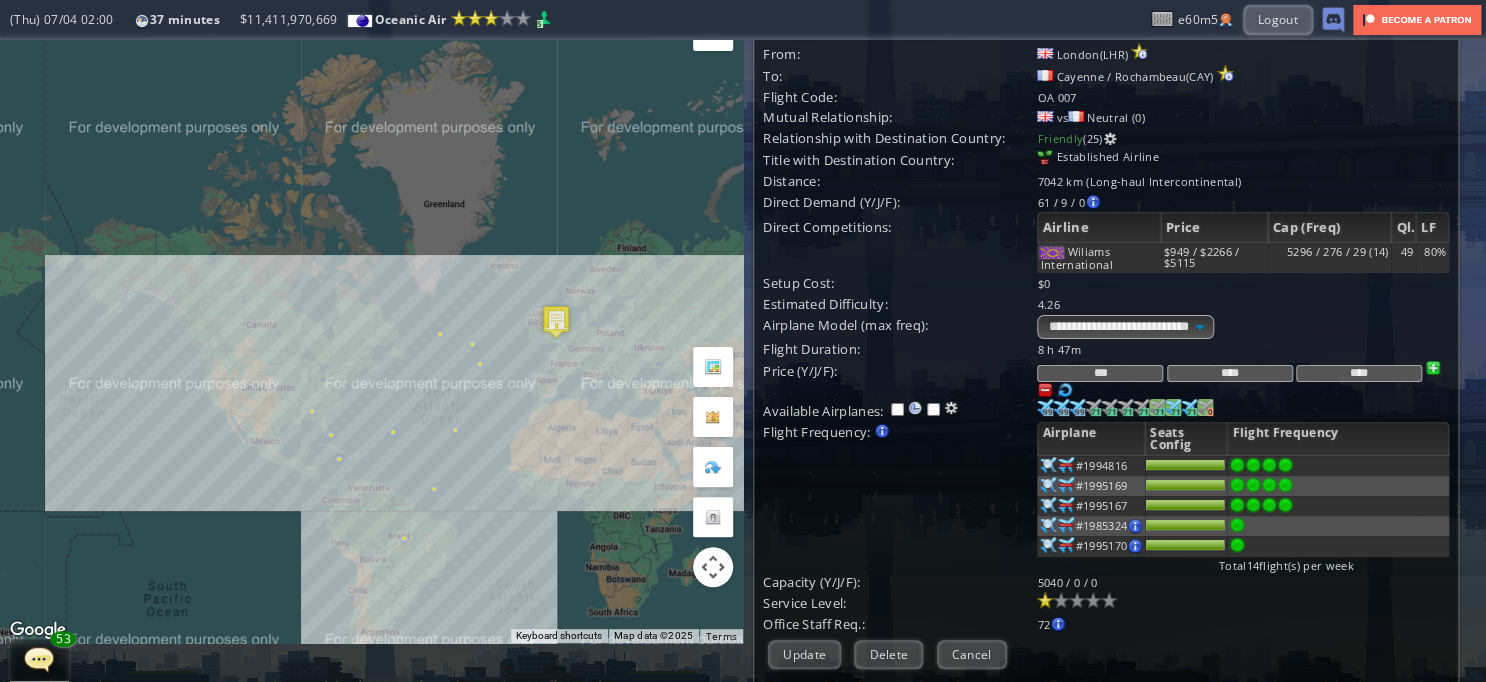 click on "Flight Frequency:
Increase/decrease the flight frequency by selecting/deselecting the airplane icons." at bounding box center (900, 349) 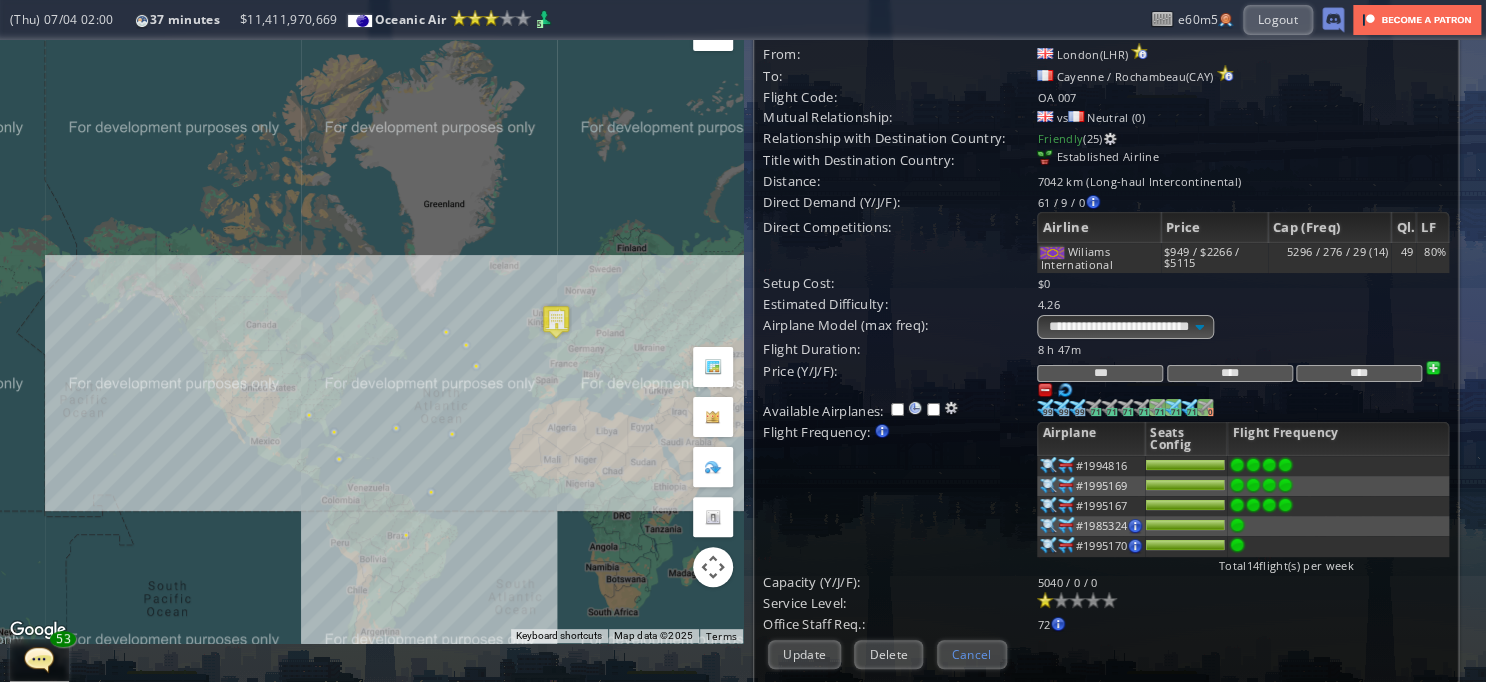 click on "Cancel" at bounding box center (972, 654) 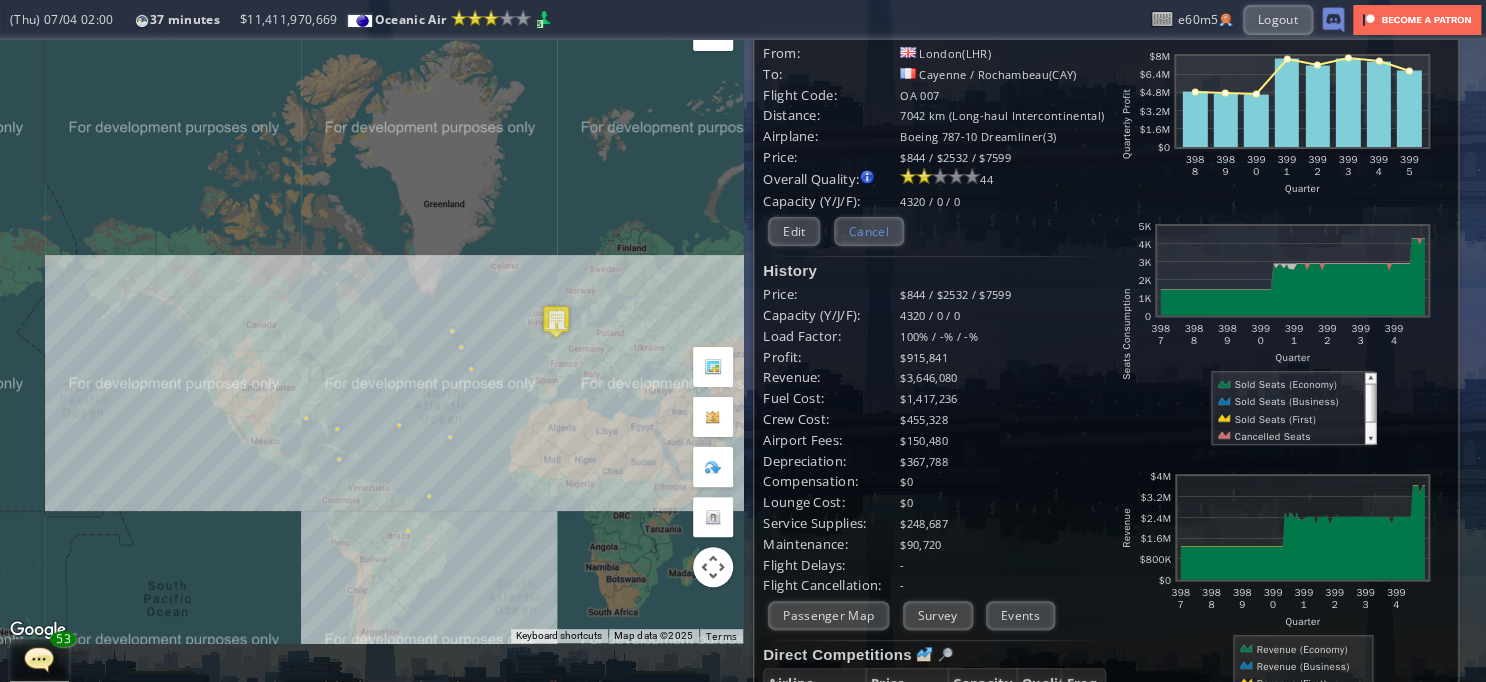 click on "Cancel" at bounding box center (869, 231) 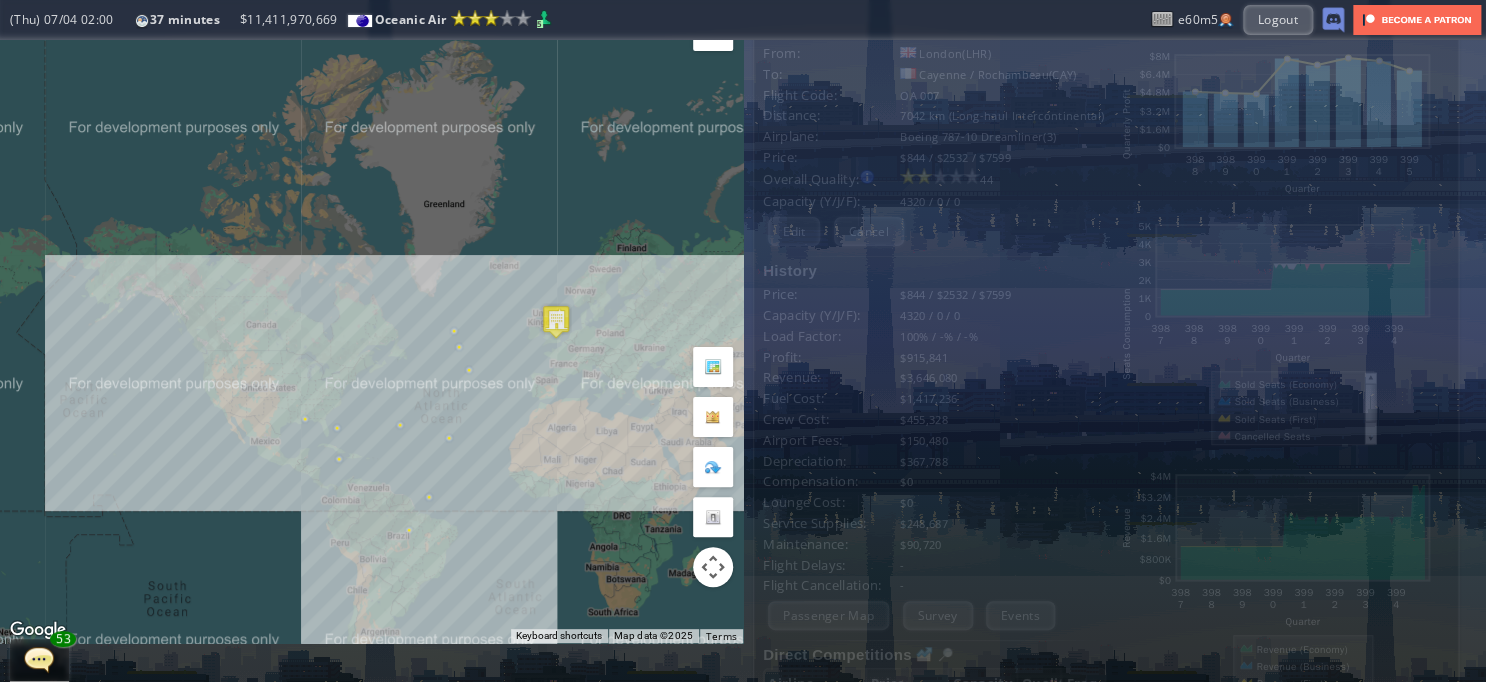 scroll, scrollTop: 0, scrollLeft: 0, axis: both 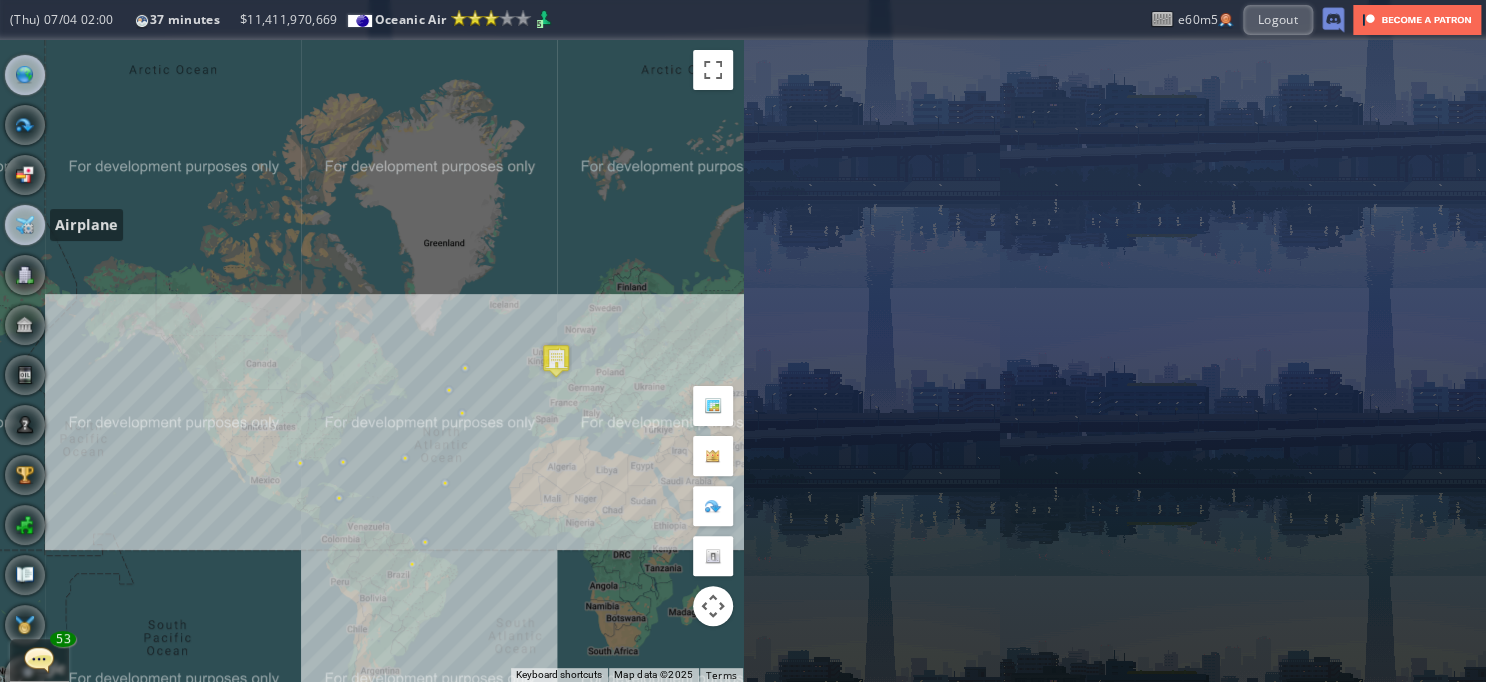 click at bounding box center [25, 225] 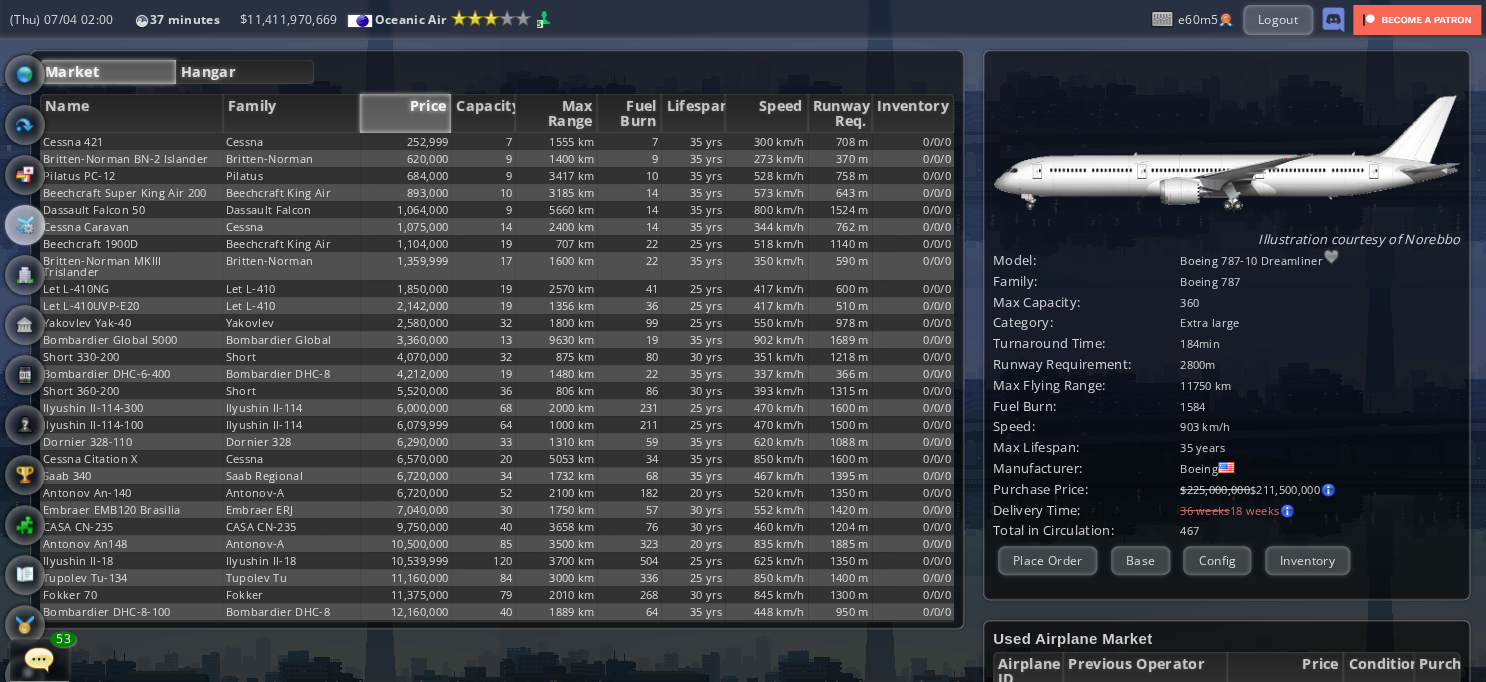 click on "Hangar" at bounding box center (245, 72) 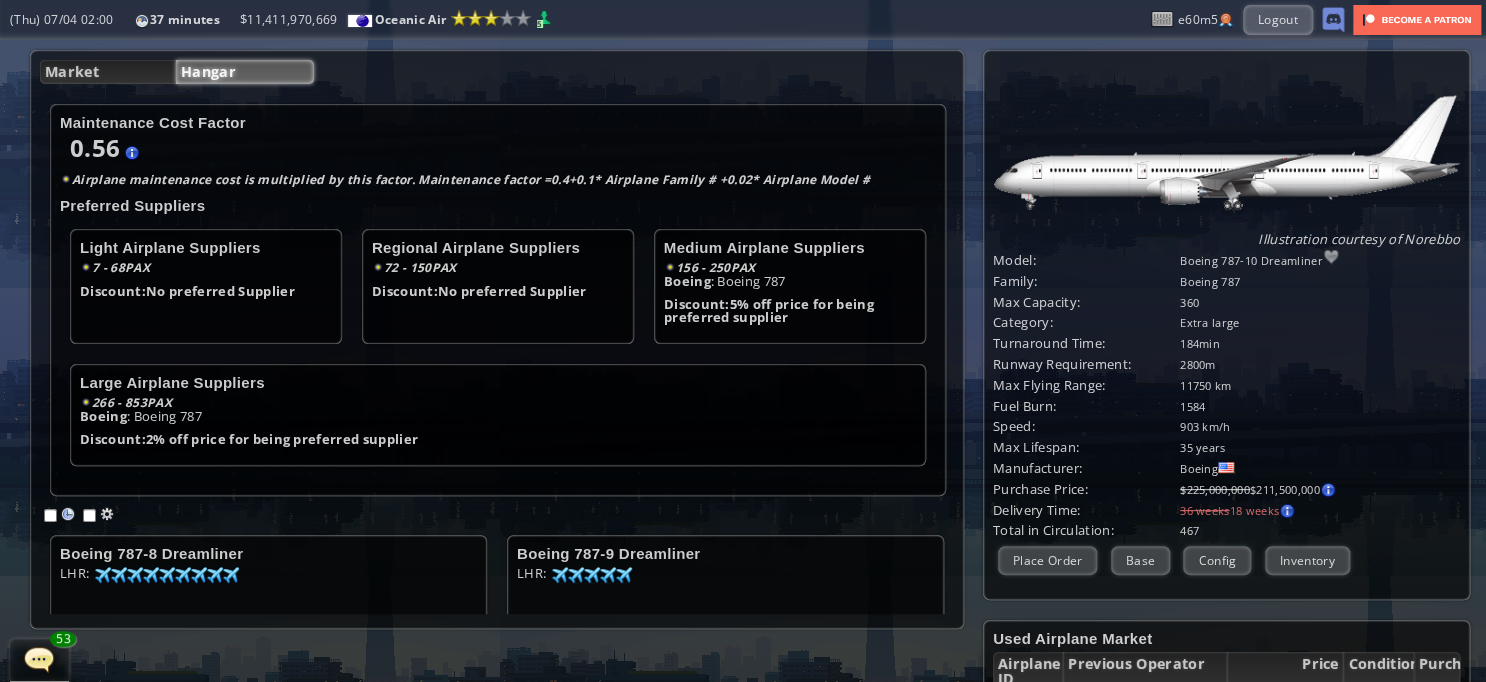 scroll, scrollTop: 207, scrollLeft: 0, axis: vertical 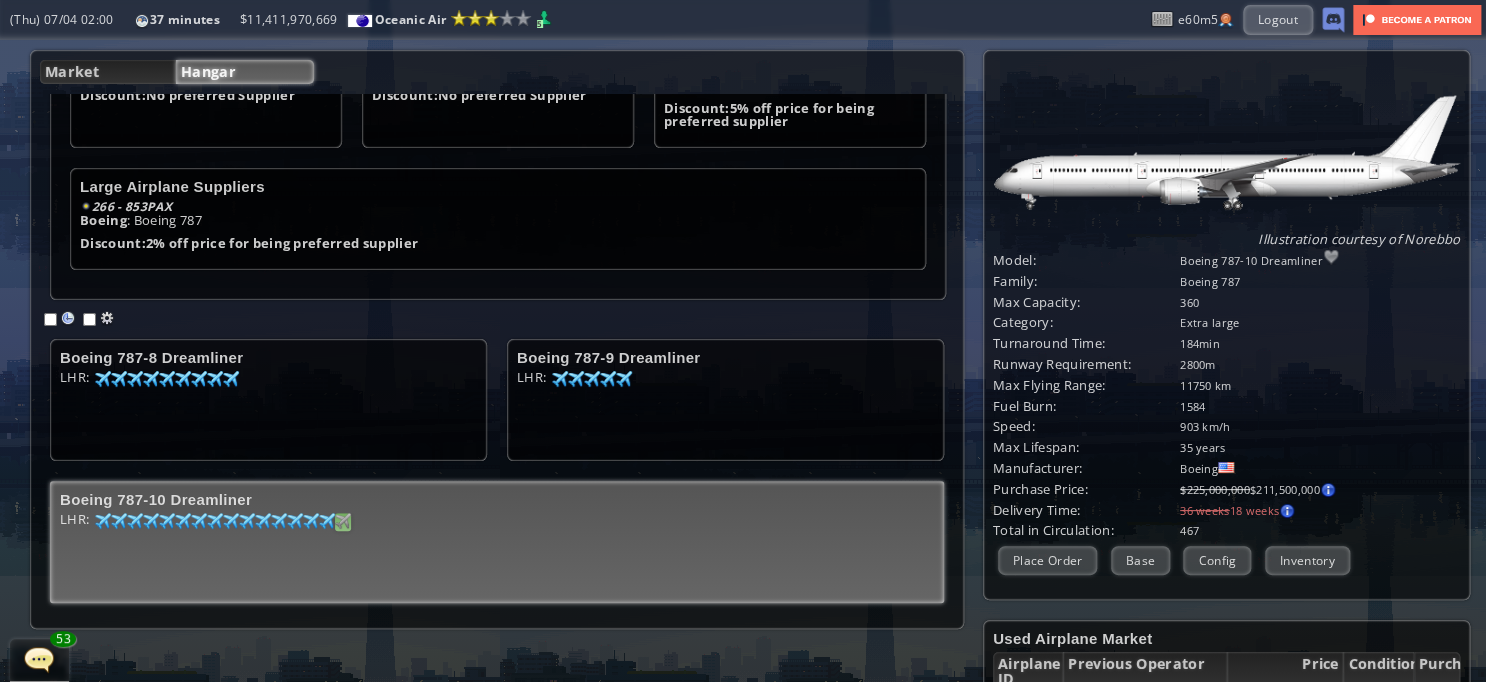 click at bounding box center (103, 379) 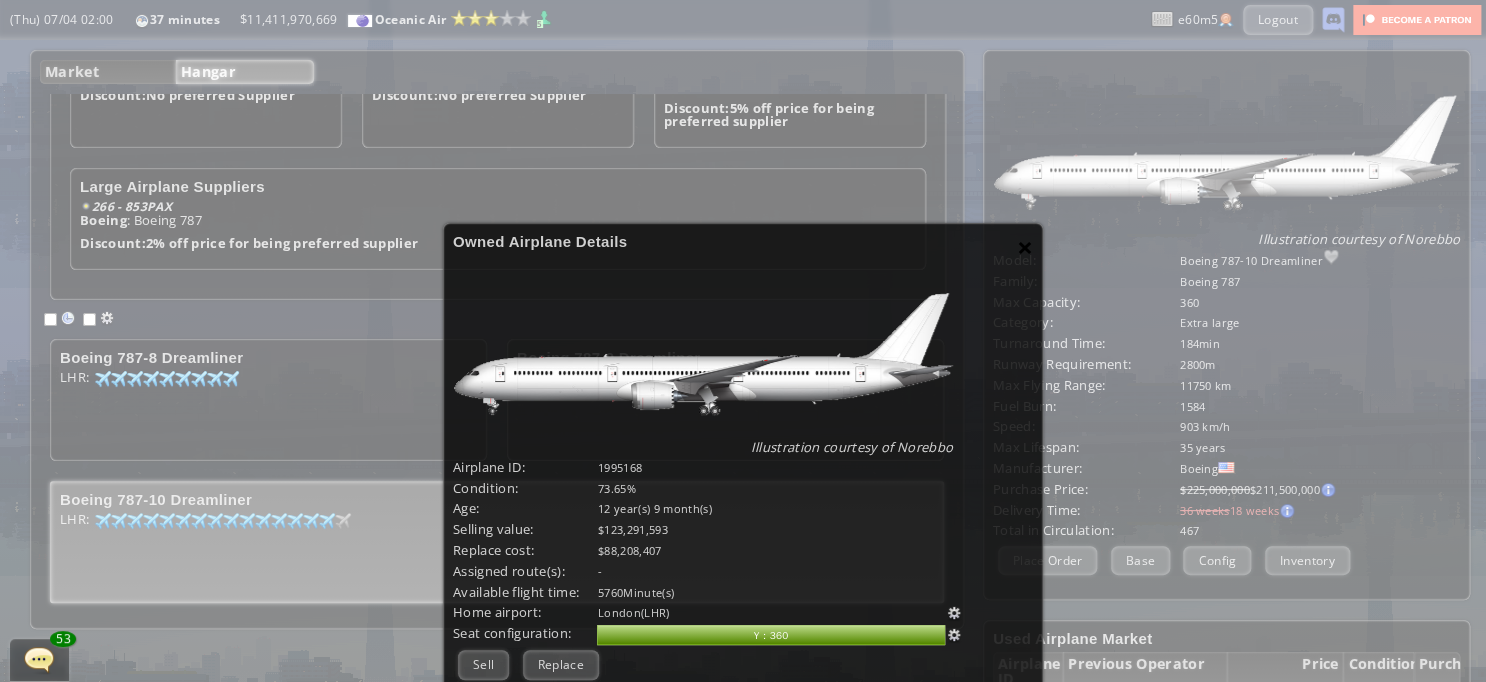 click on "×" at bounding box center (1025, 247) 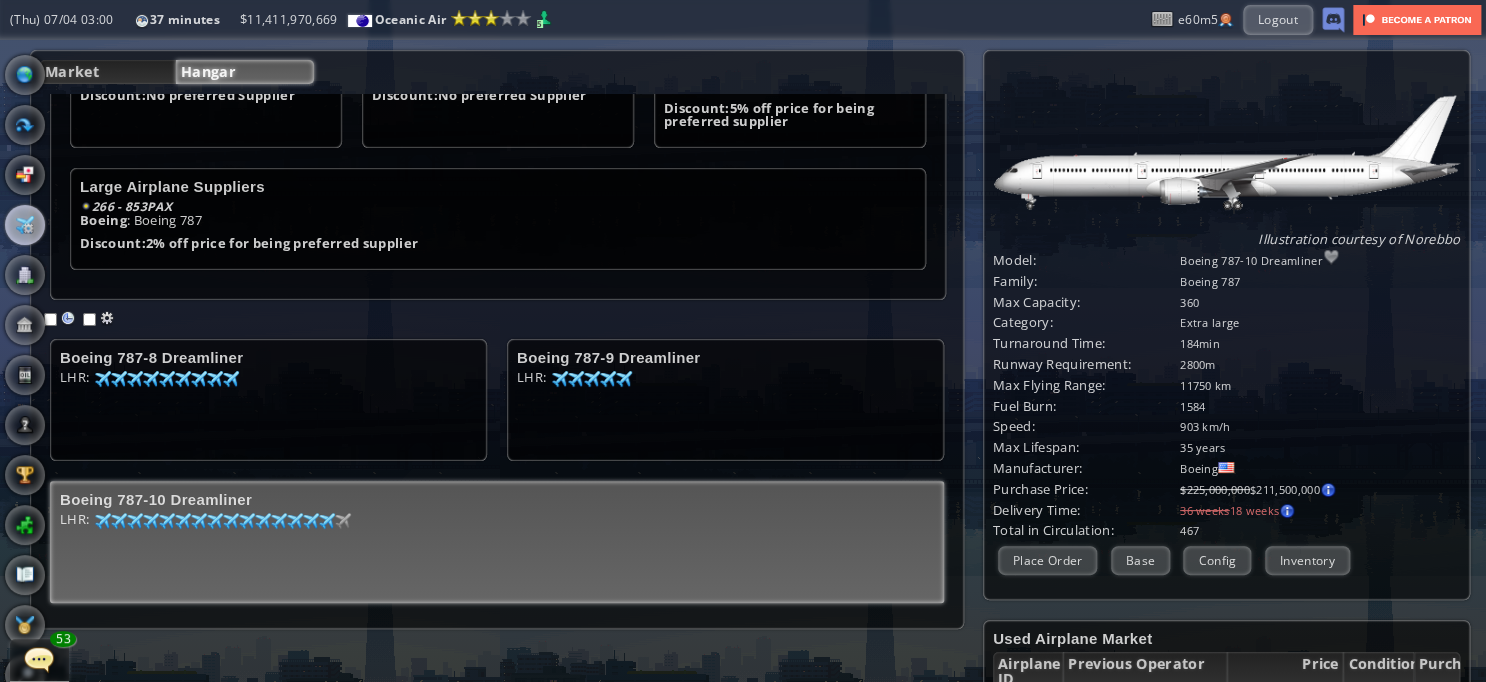 click on "Maintenance Cost Factor
0.56
0.4  +  0.1  * 1  +  0.02  * 3  =  0.56
Airplane Family
Boeing 787
Airplane Model
Boeing 787-10 Dreamliner Boeing 787-8 Dreamliner Boeing 787-9 Dreamliner
Airplane maintenance cost is multiplied by this factor. Maintenance factor =  0.4  +  0.1  * Airplane Family # +  0.02  * Airplane Model #
Preferred Suppliers
Light Airplane Suppliers
7 - 68  PAX
Discount:  No preferred Supplier
Regional Airplane Suppliers
72 - 150  PAX
Discount:  No preferred Supplier
Medium Airplane Suppliers
156 - 250" at bounding box center (497, 353) 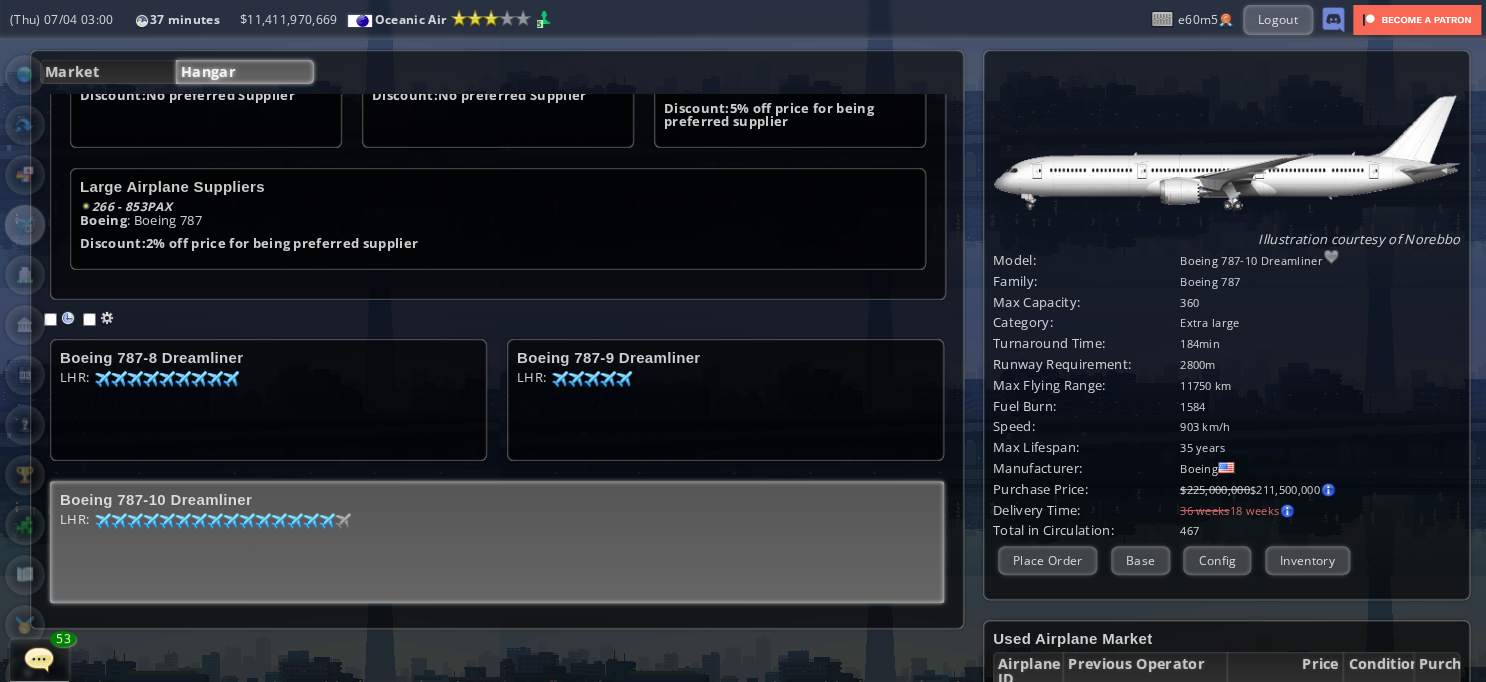 click on "Maintenance Cost Factor
0.56
0.4  +  0.1  * 1  +  0.02  * 3  =  0.56
Airplane Family
Boeing 787
Airplane Model
Boeing 787-10 Dreamliner Boeing 787-8 Dreamliner Boeing 787-9 Dreamliner
Airplane maintenance cost is multiplied by this factor. Maintenance factor =  0.4  +  0.1  * Airplane Family # +  0.02  * Airplane Model #
Preferred Suppliers
Light Airplane Suppliers
7 - 68  PAX
Discount:  No preferred Supplier
Regional Airplane Suppliers
72 - 150  PAX
Discount:  No preferred Supplier
Medium Airplane Suppliers
156 - 250" at bounding box center (497, 353) 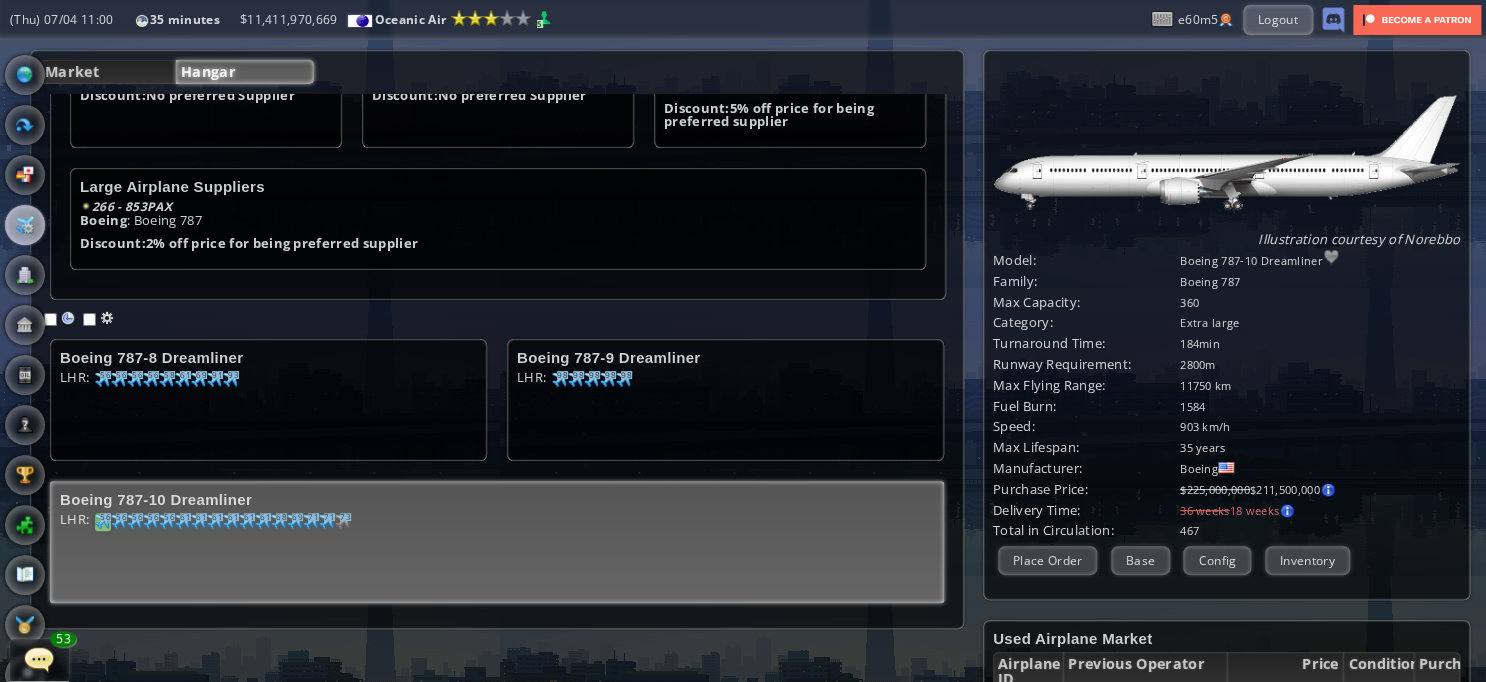 click at bounding box center (103, 521) 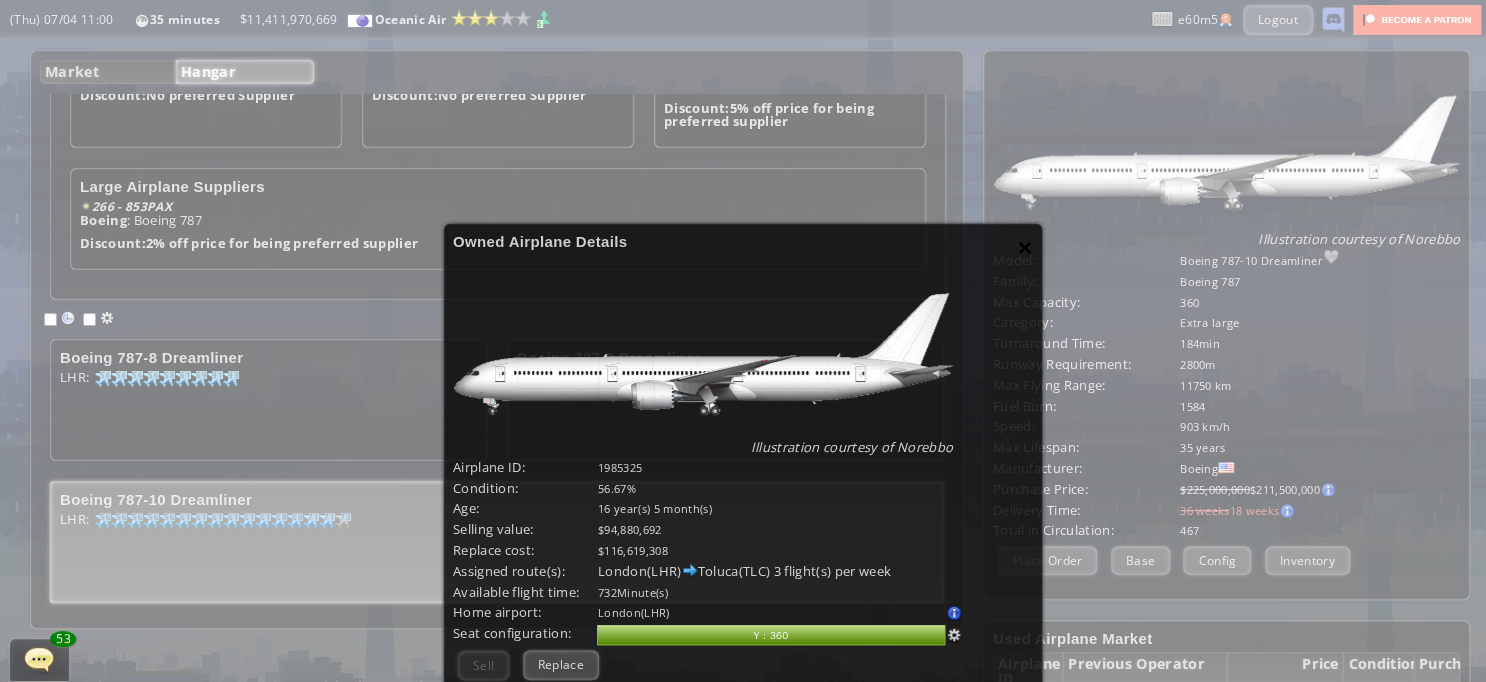 click on "×" at bounding box center (1025, 247) 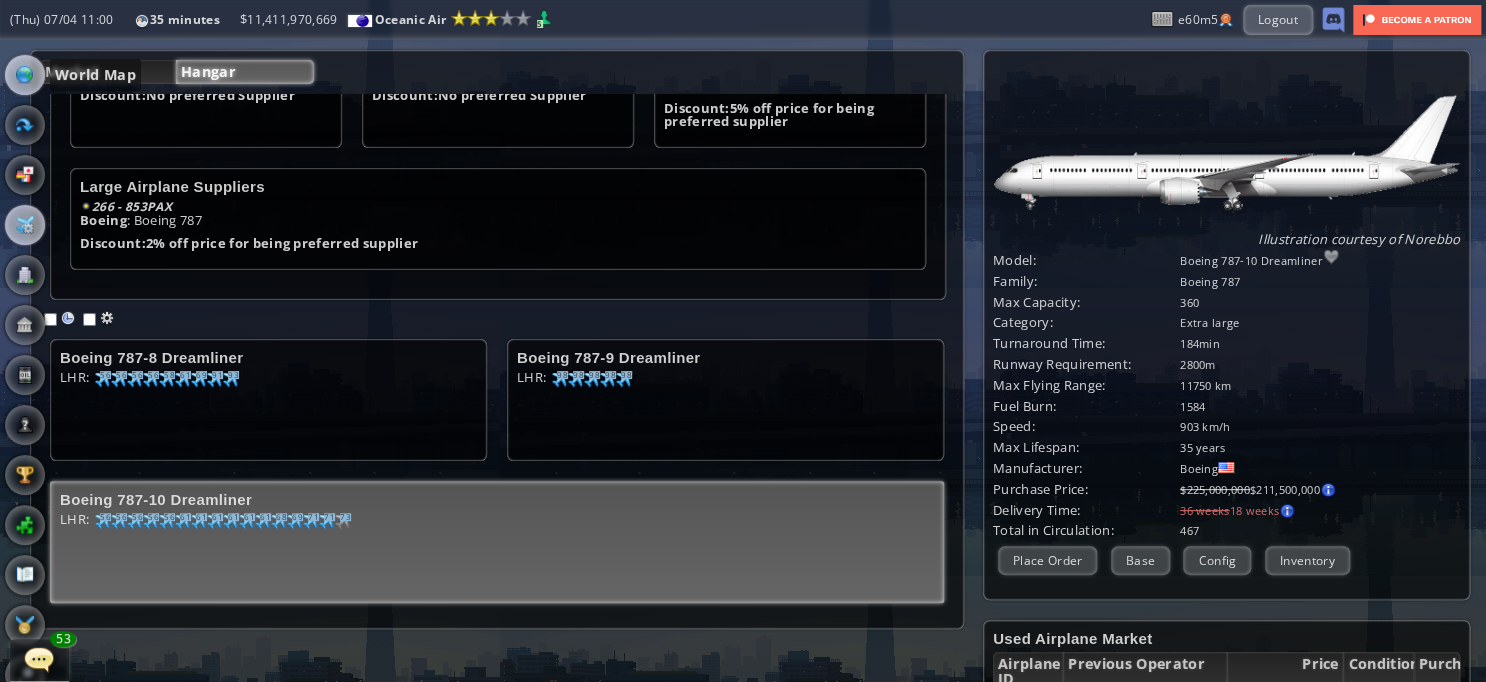 click at bounding box center [25, 75] 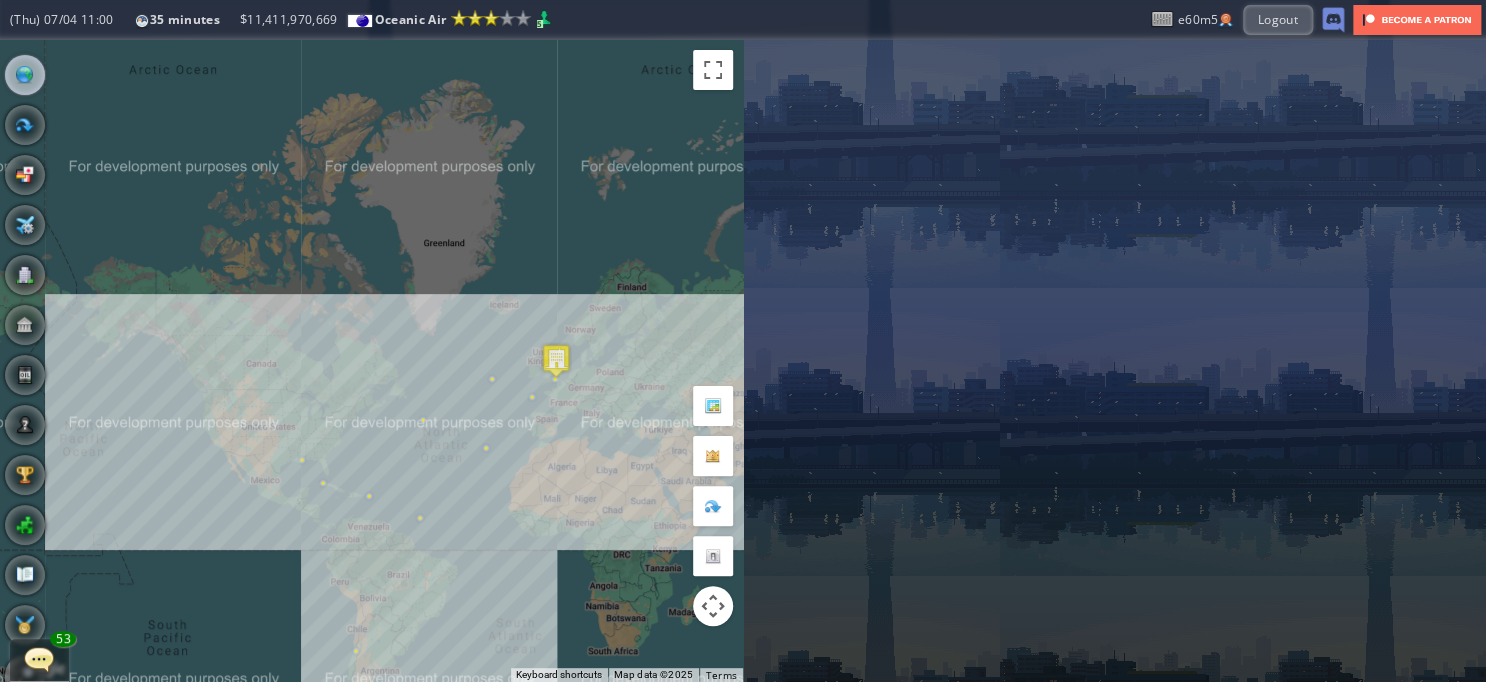 click on "To navigate, press the arrow keys." at bounding box center [371, 361] 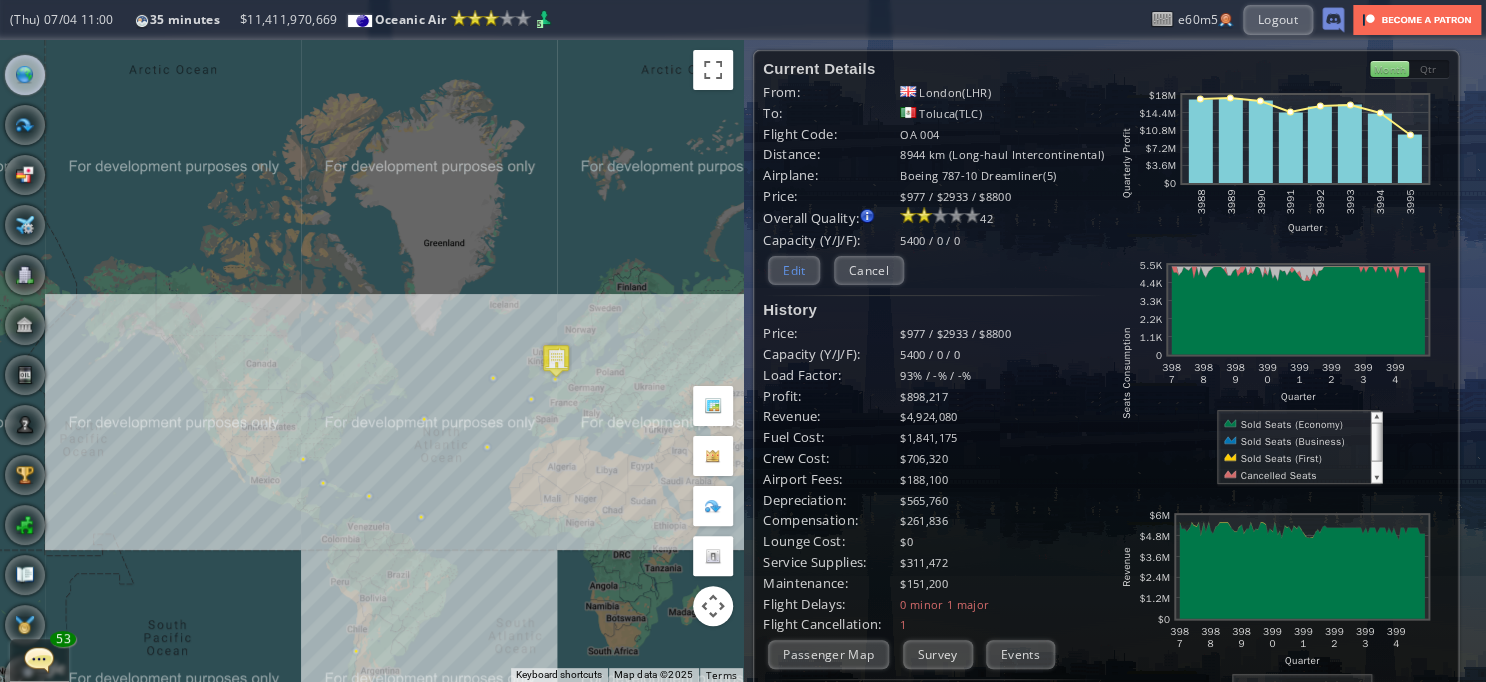 click on "Edit" at bounding box center [794, 270] 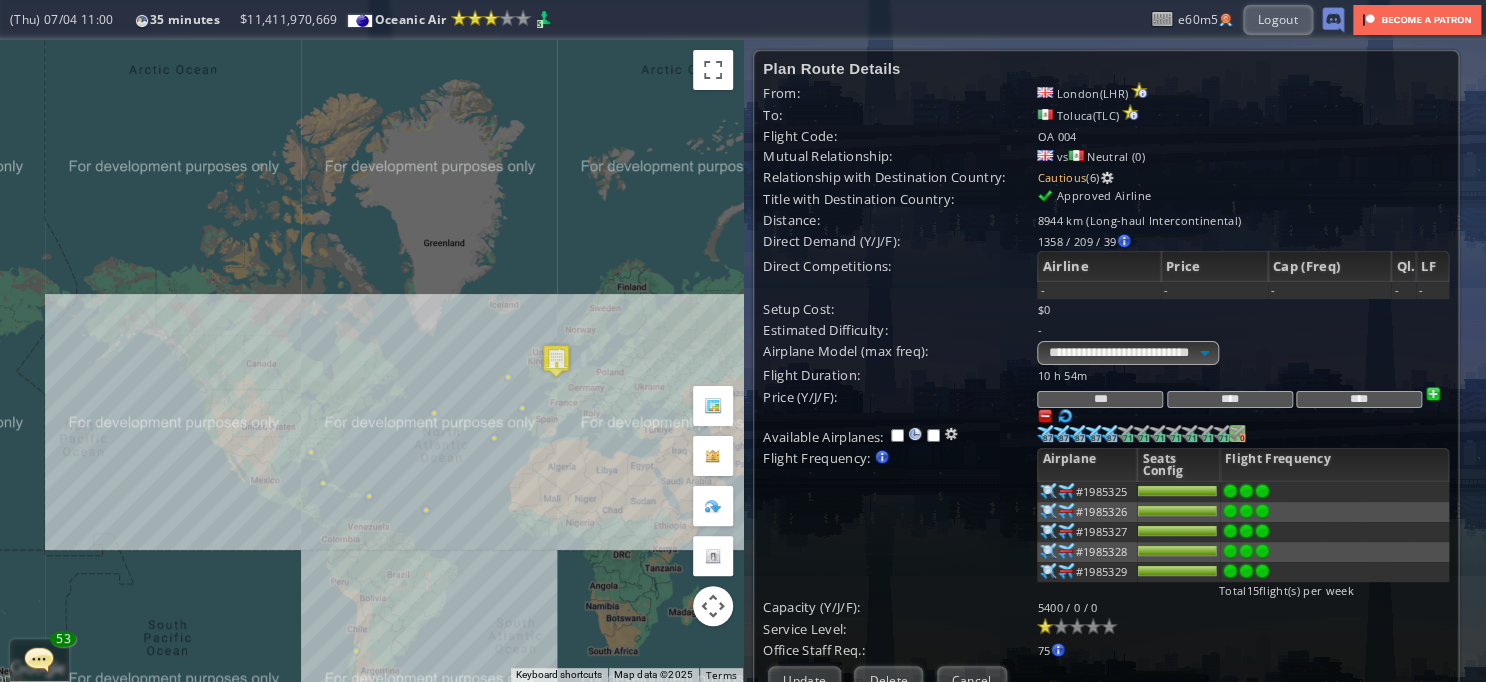 click on "0" at bounding box center (1048, 438) 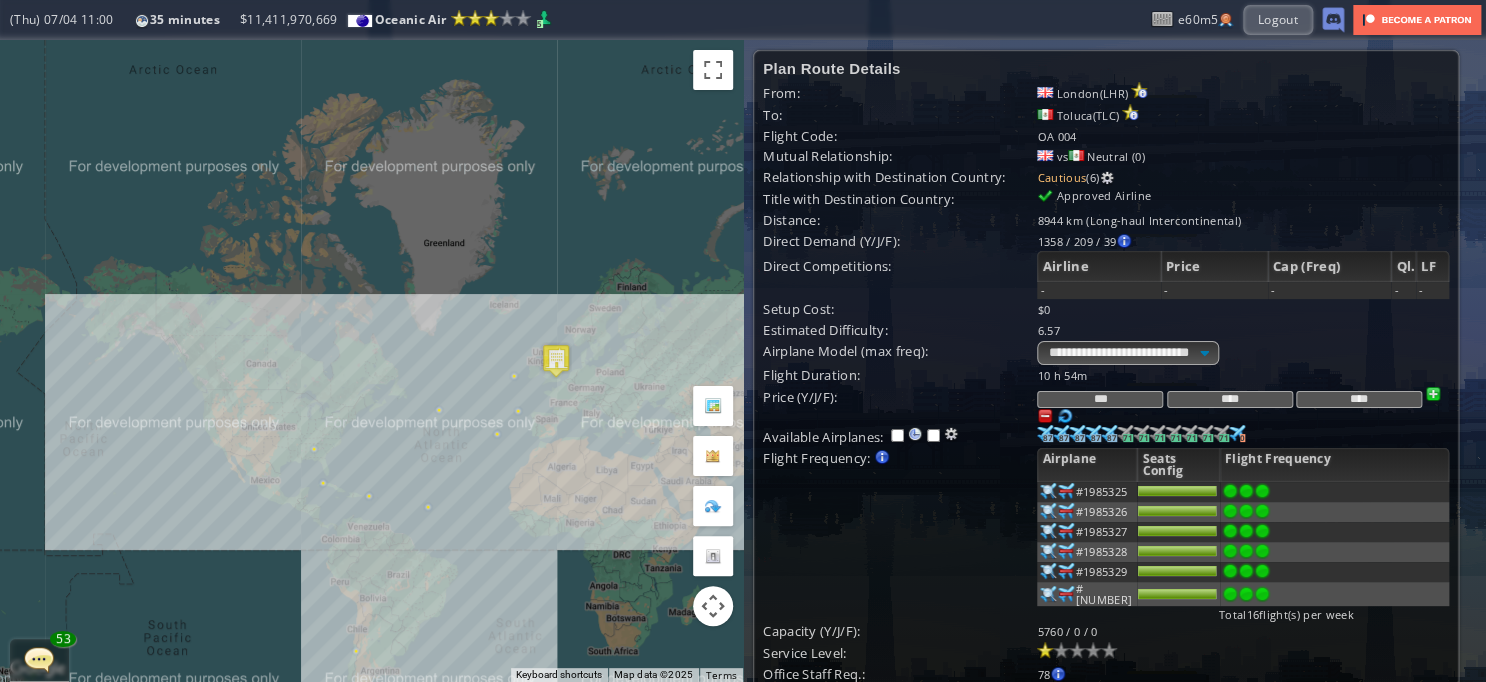 click at bounding box center [1262, 491] 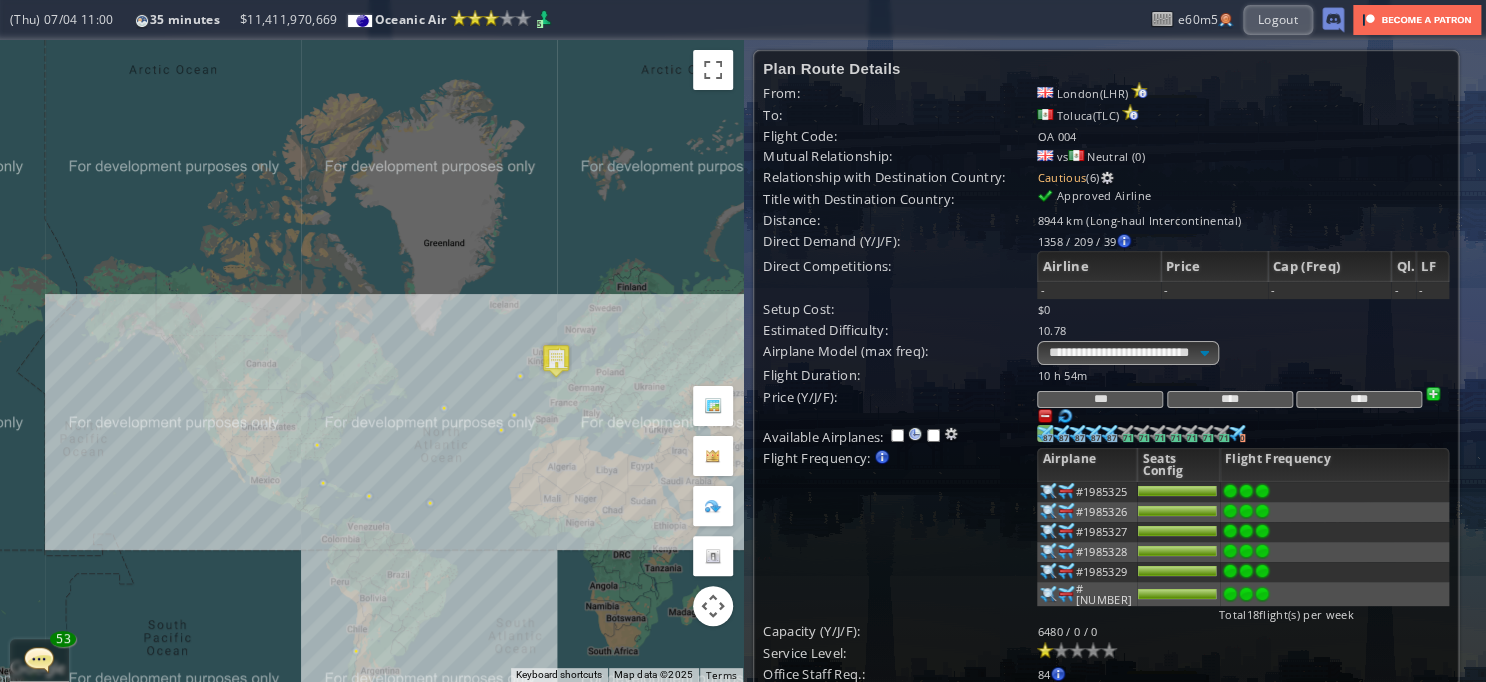 click on "87" at bounding box center (1048, 438) 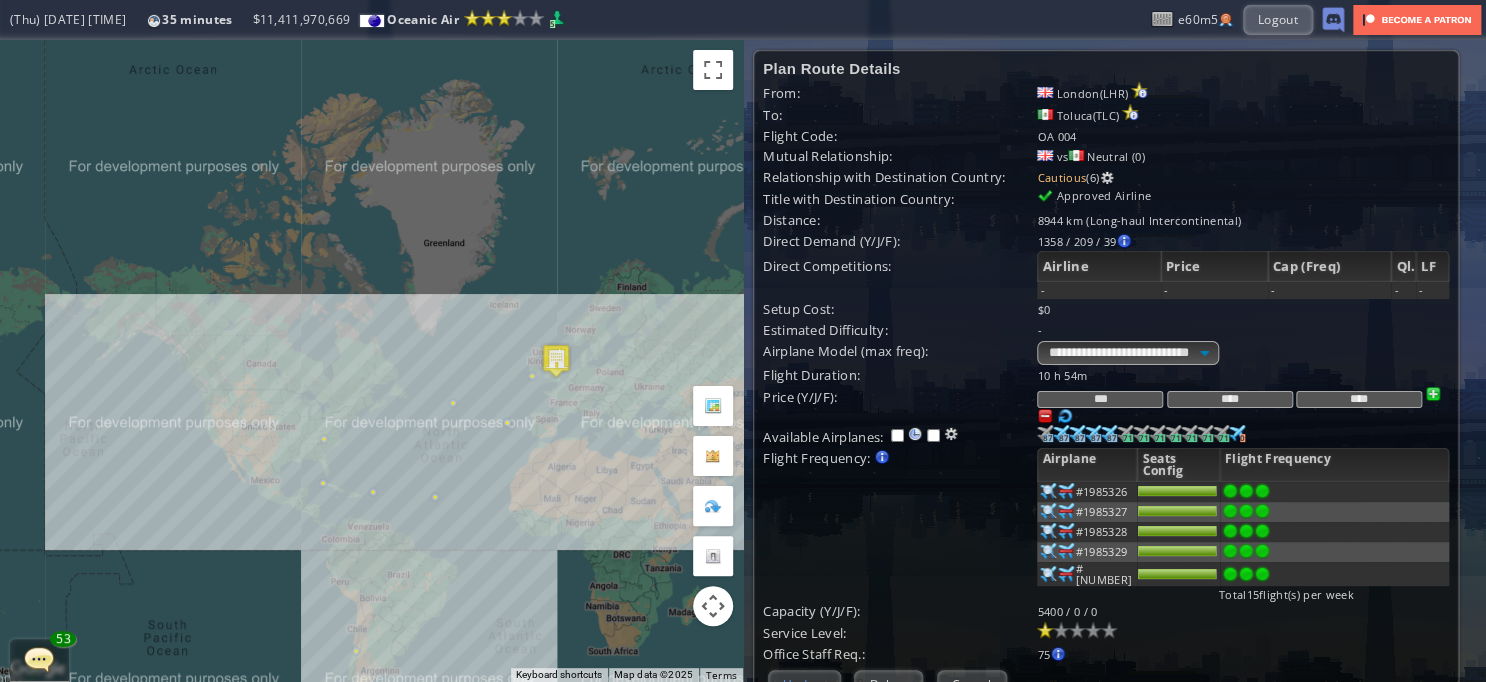 click on "Update" at bounding box center (804, 684) 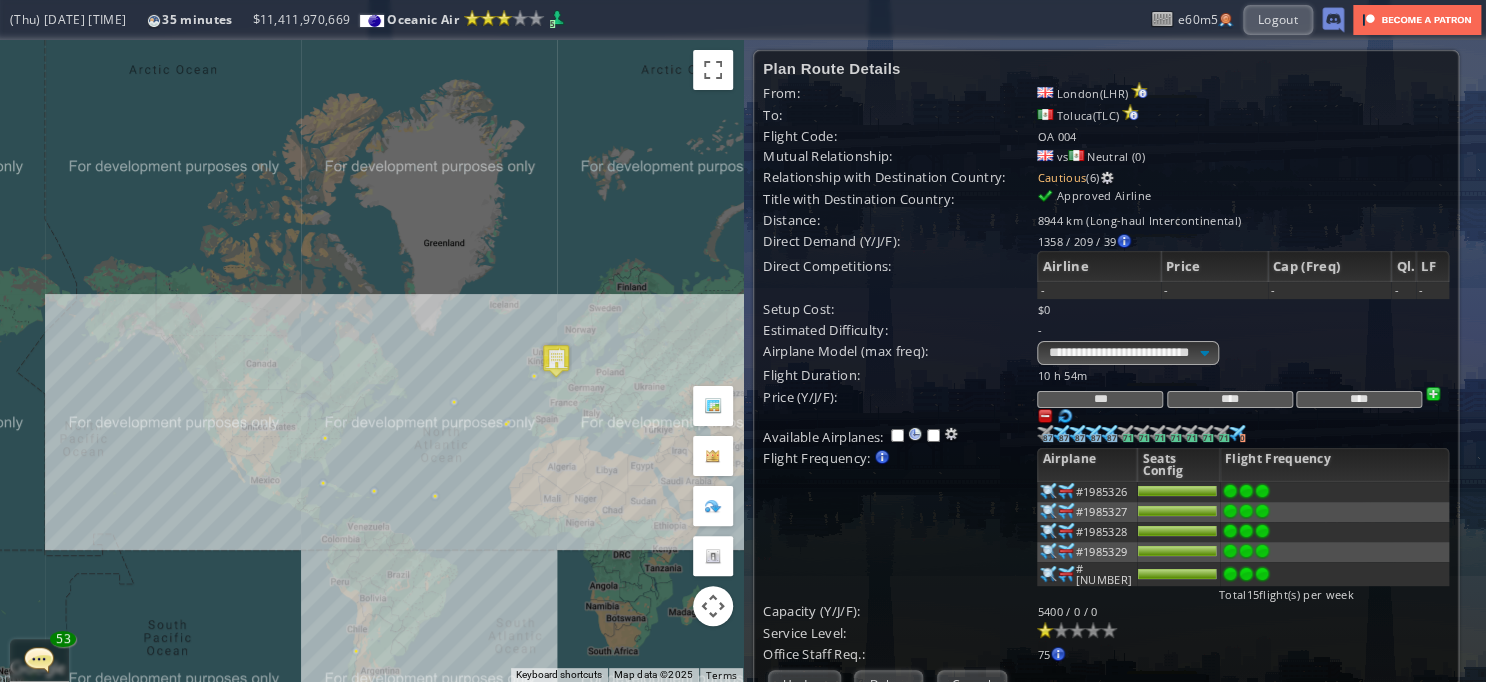 scroll, scrollTop: 204, scrollLeft: 0, axis: vertical 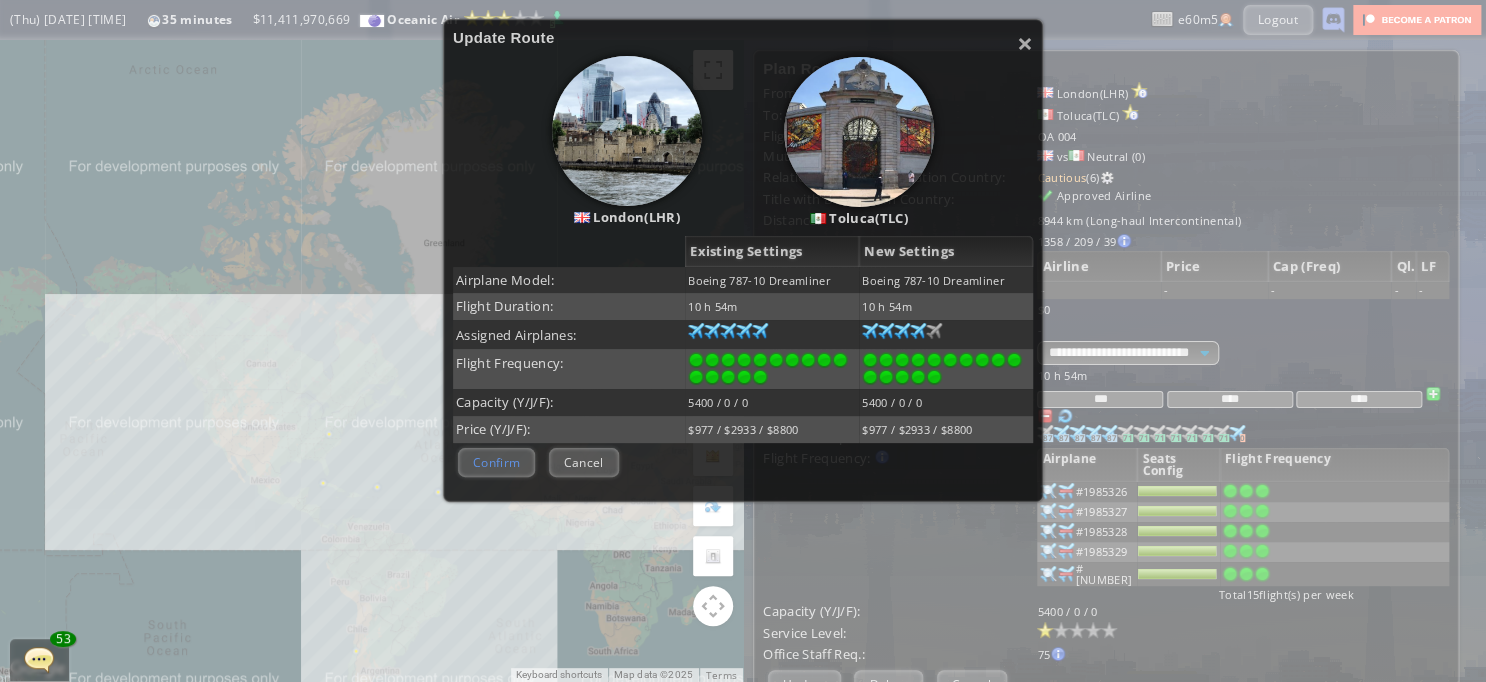 click on "Confirm" at bounding box center [496, 462] 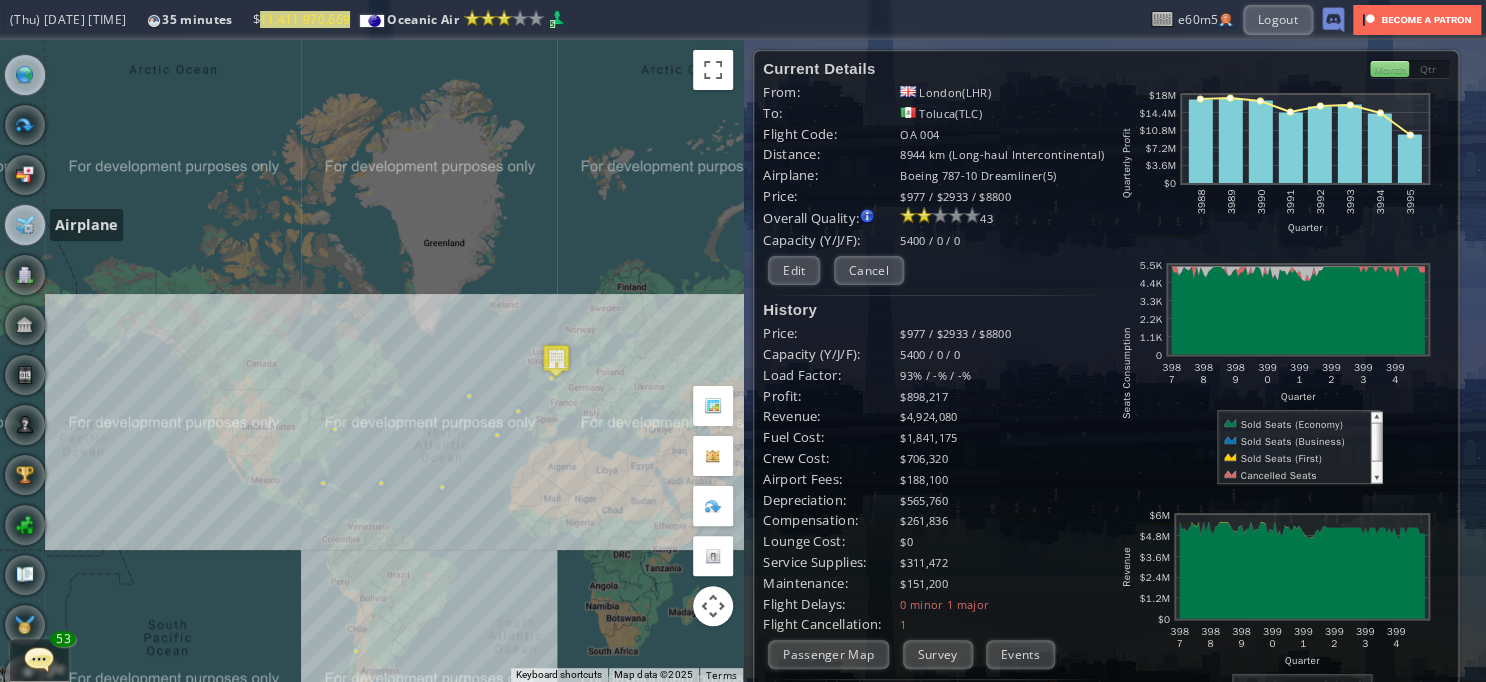 click at bounding box center (25, 225) 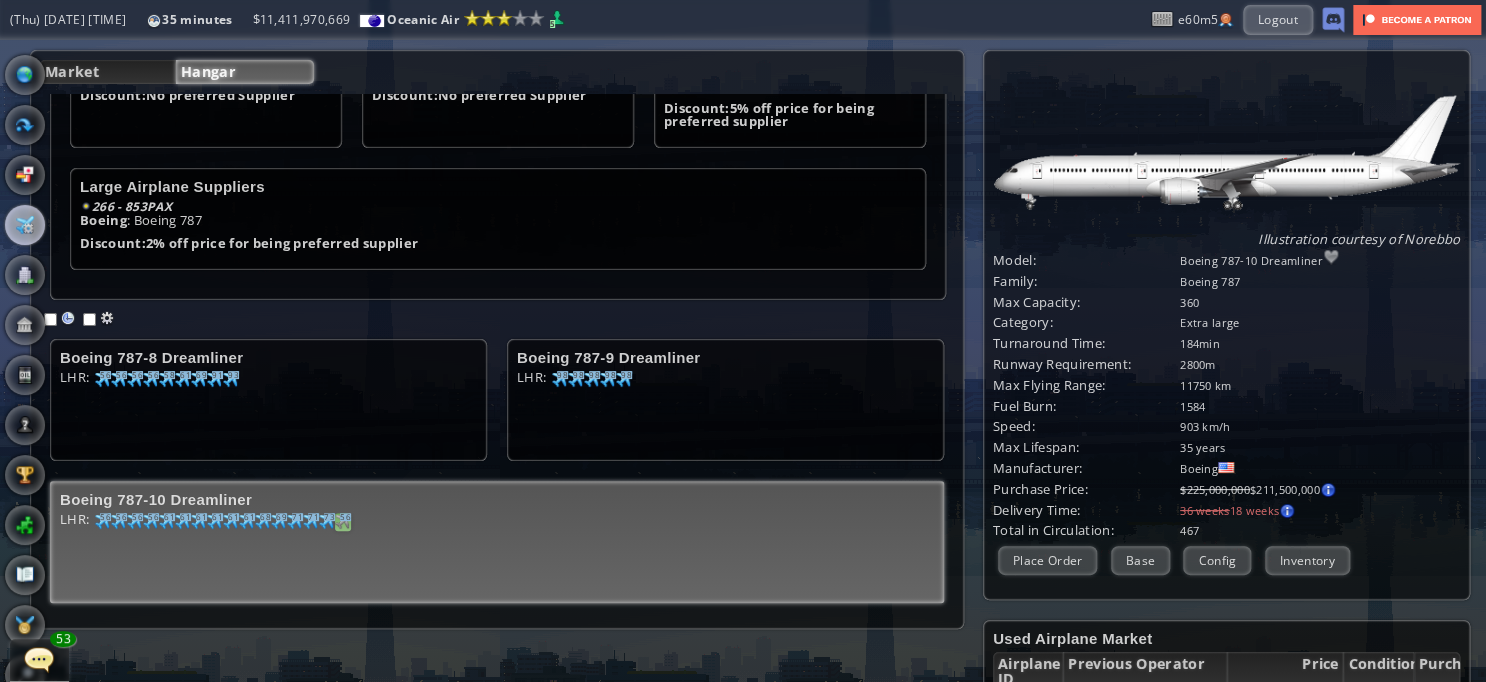 click on "56" at bounding box center [105, 375] 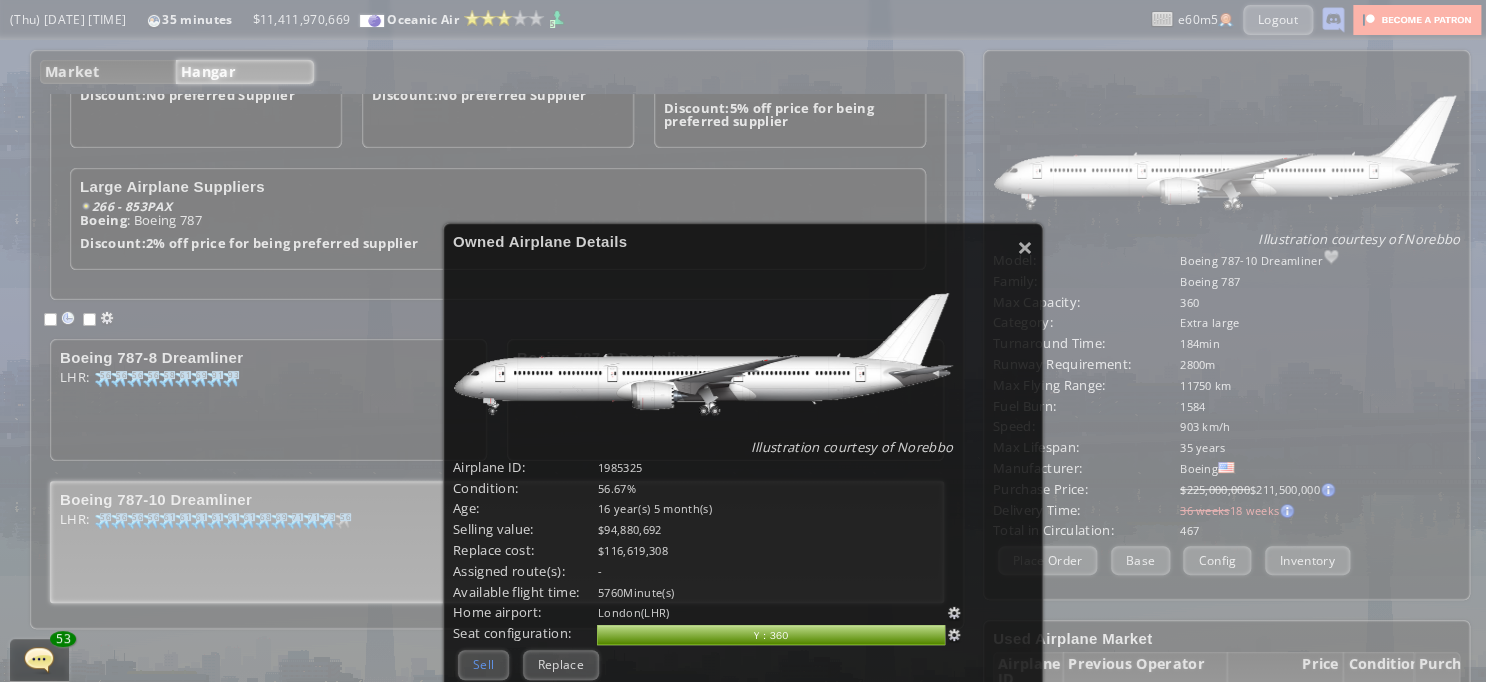 click on "Sell" at bounding box center (483, 664) 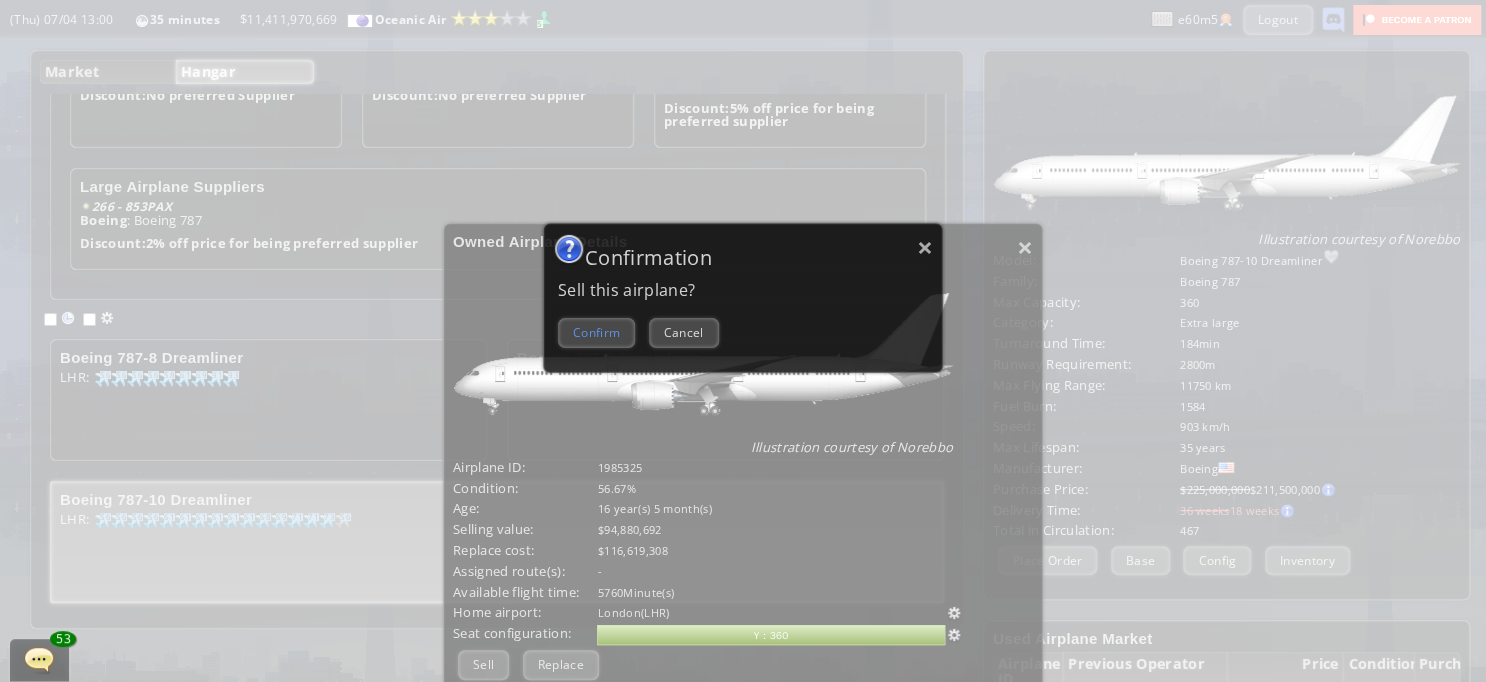 click on "Confirm" at bounding box center (596, 332) 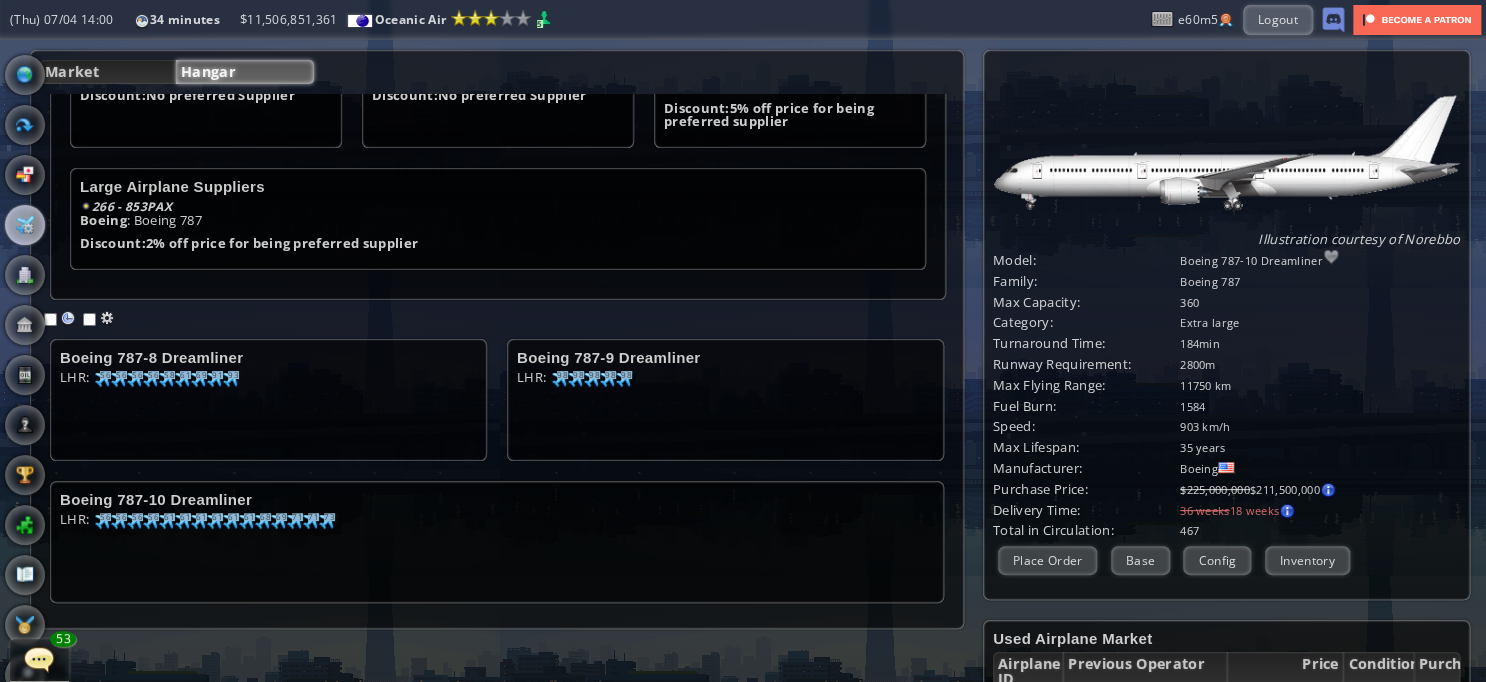 scroll, scrollTop: 0, scrollLeft: 0, axis: both 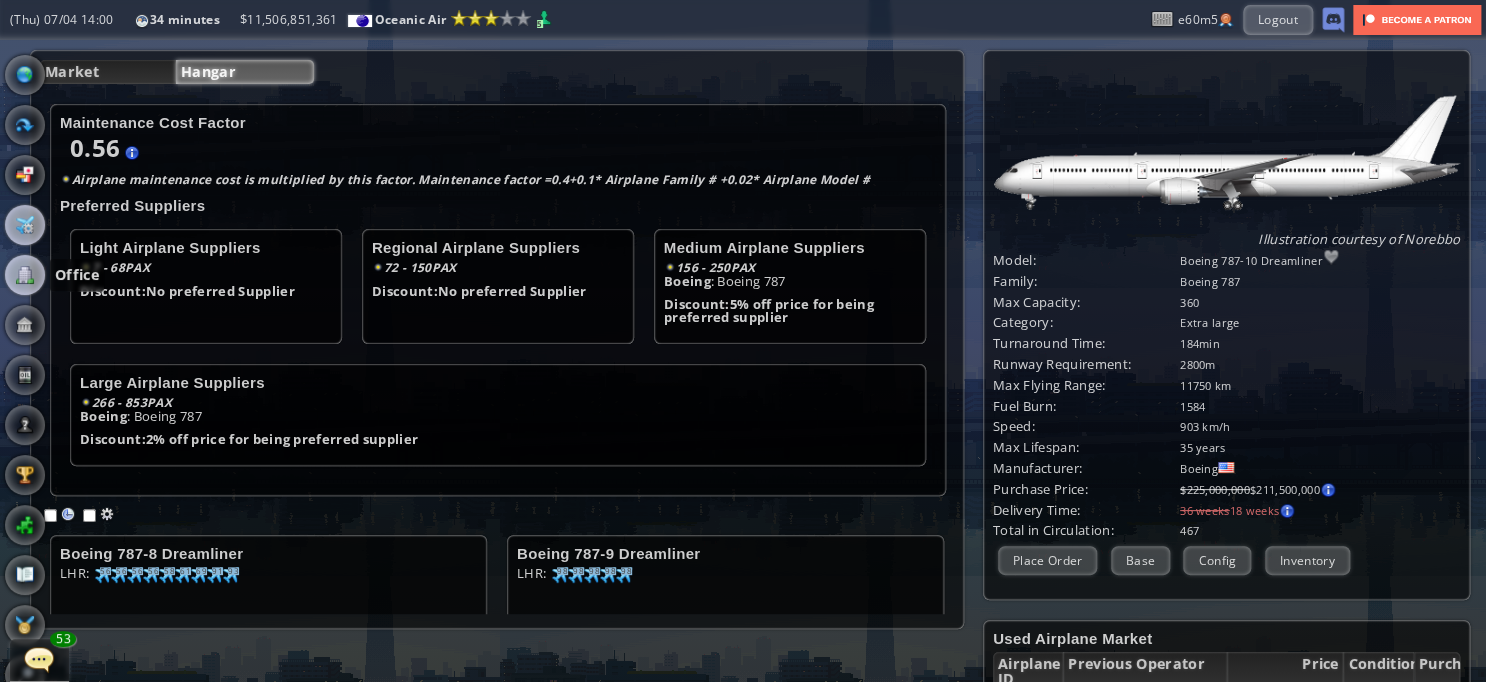click at bounding box center [25, 275] 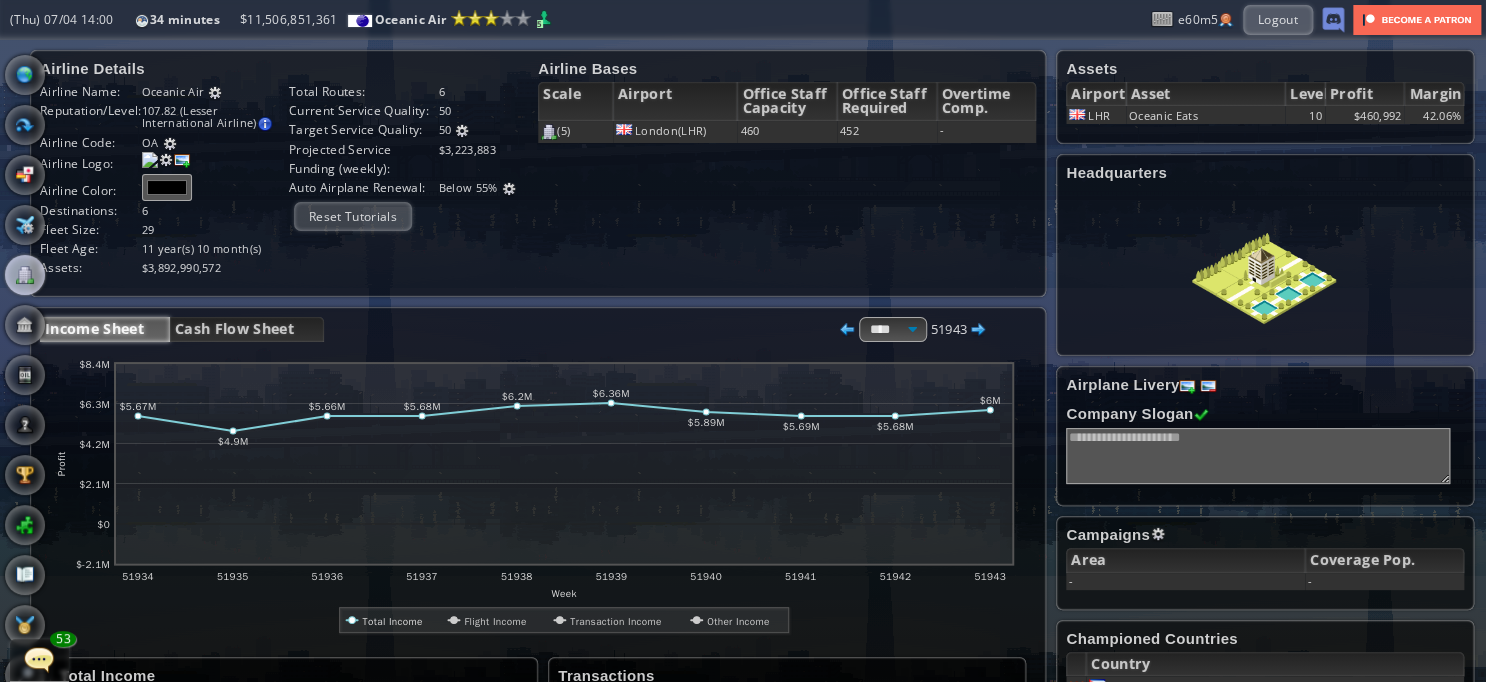 click at bounding box center (509, 189) 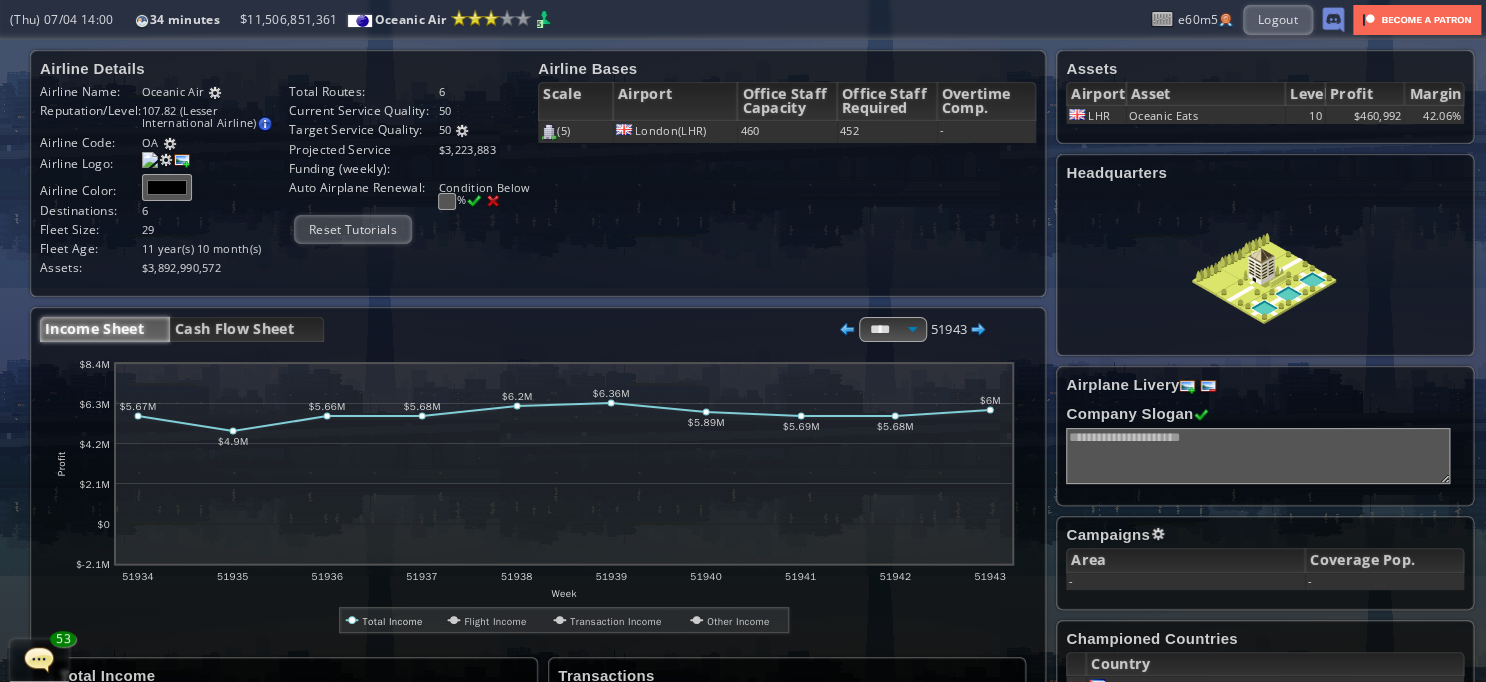 click at bounding box center [447, 201] 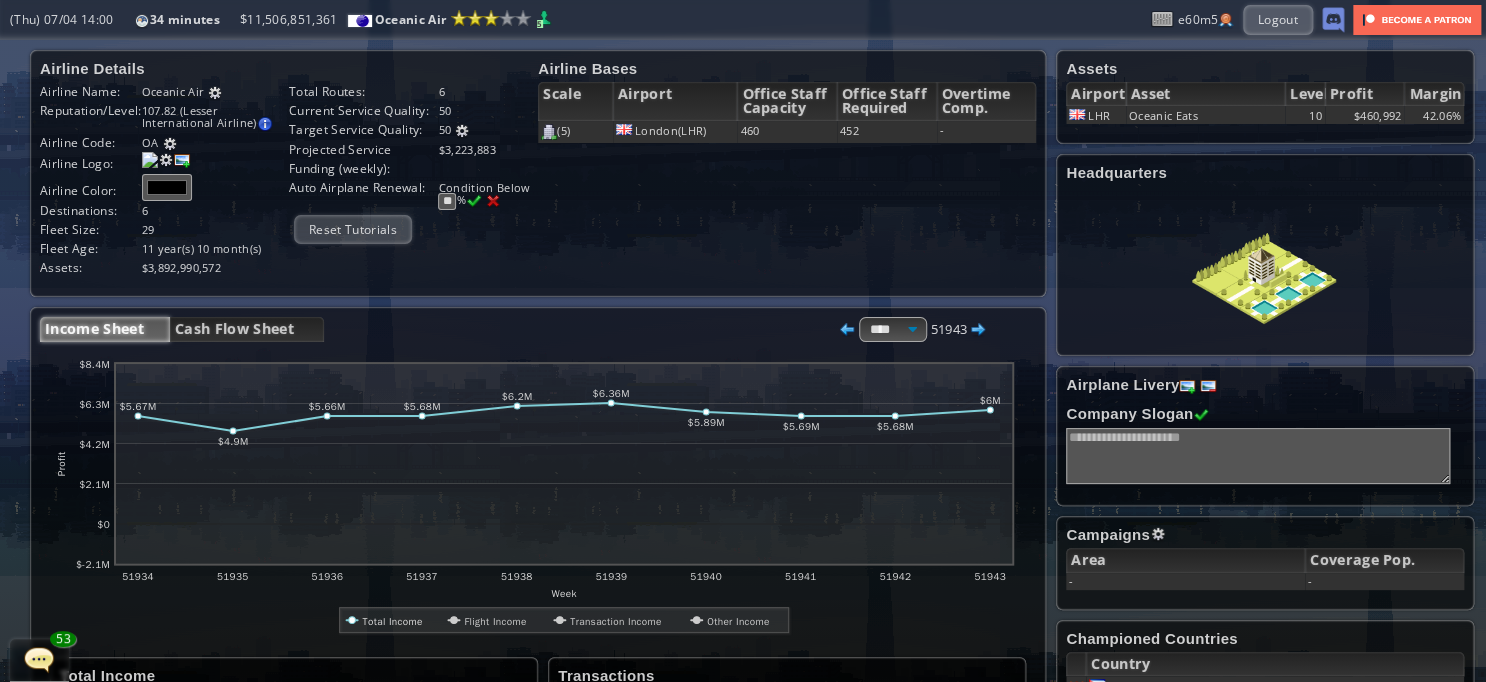type on "**" 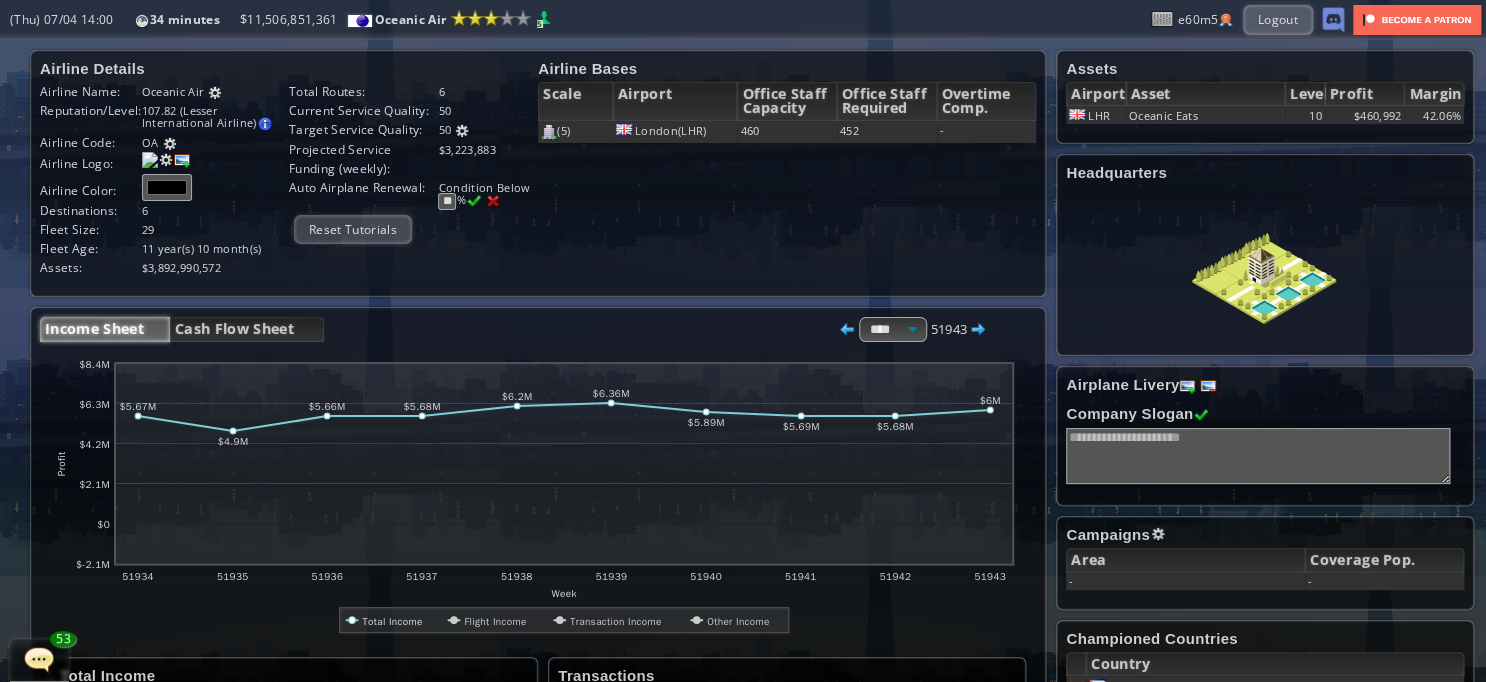 click at bounding box center [474, 201] 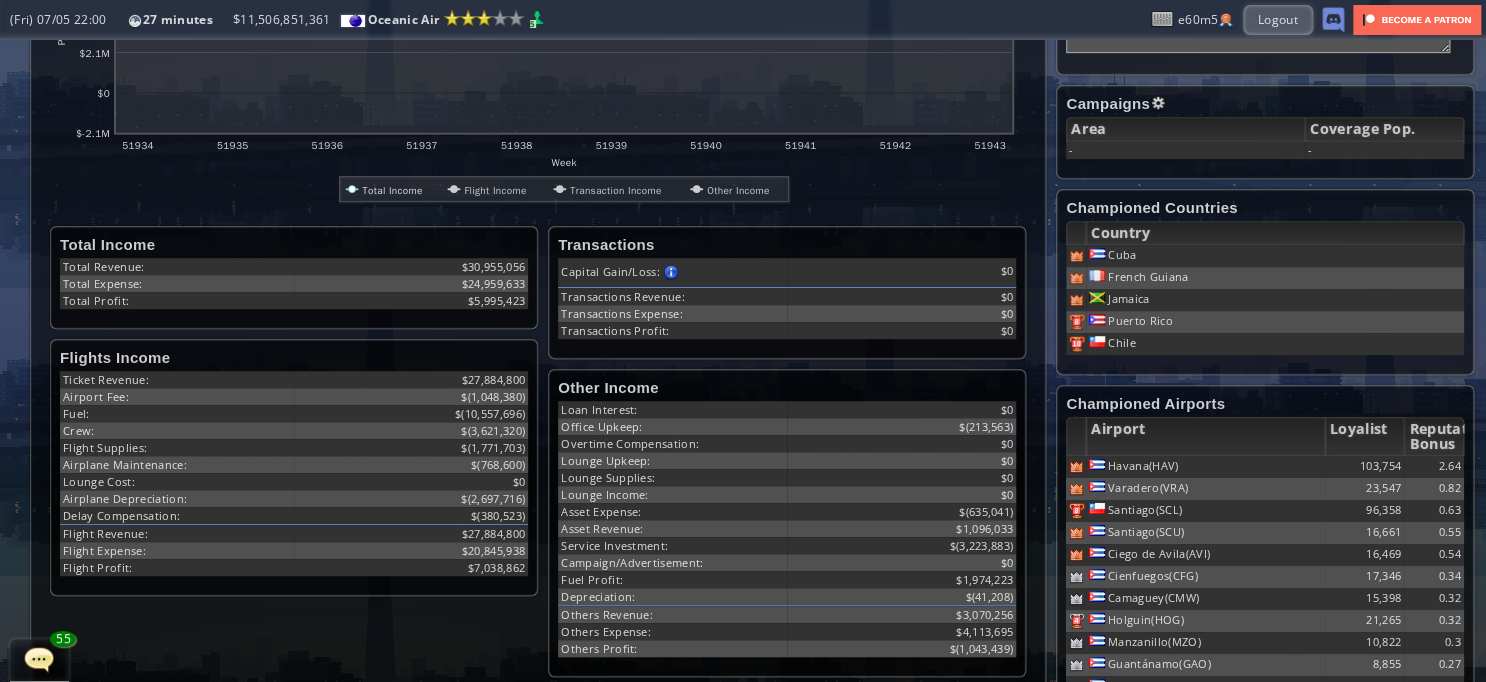 scroll, scrollTop: 0, scrollLeft: 0, axis: both 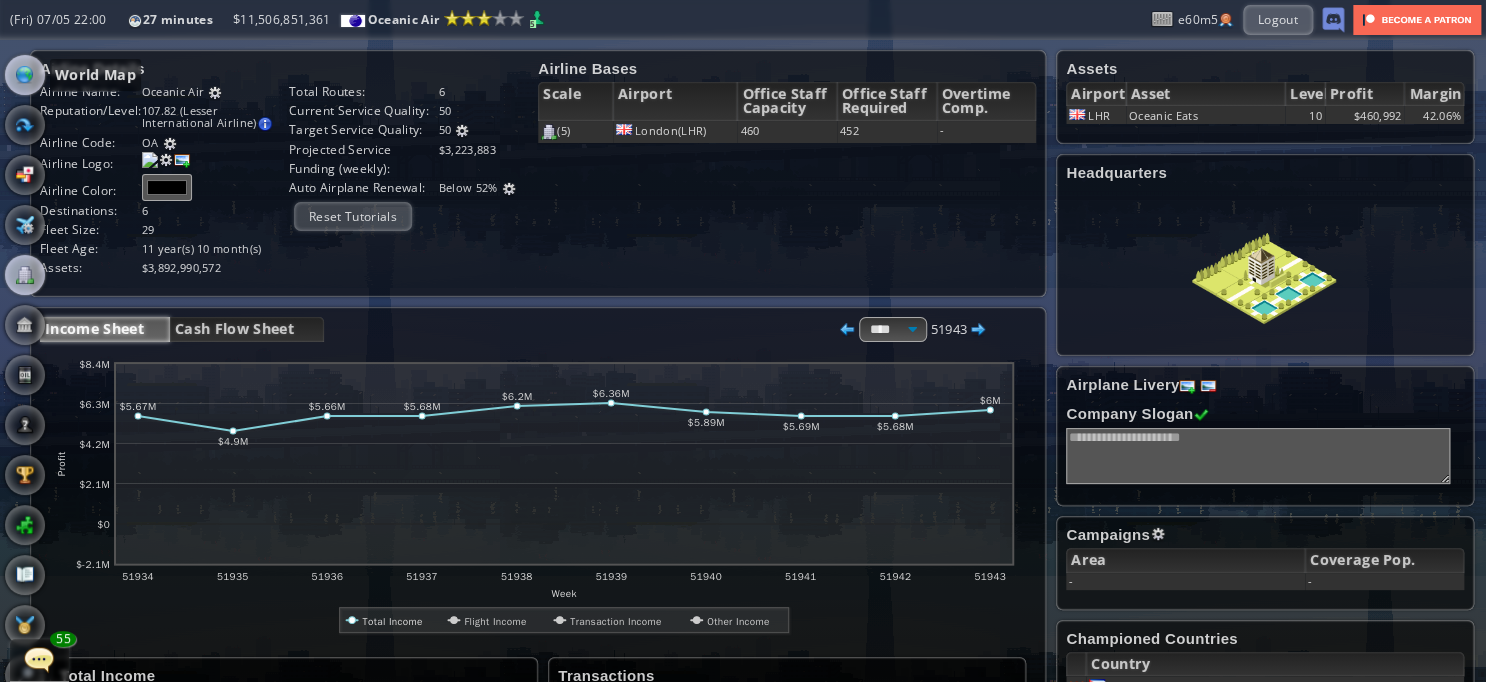 click at bounding box center (25, 75) 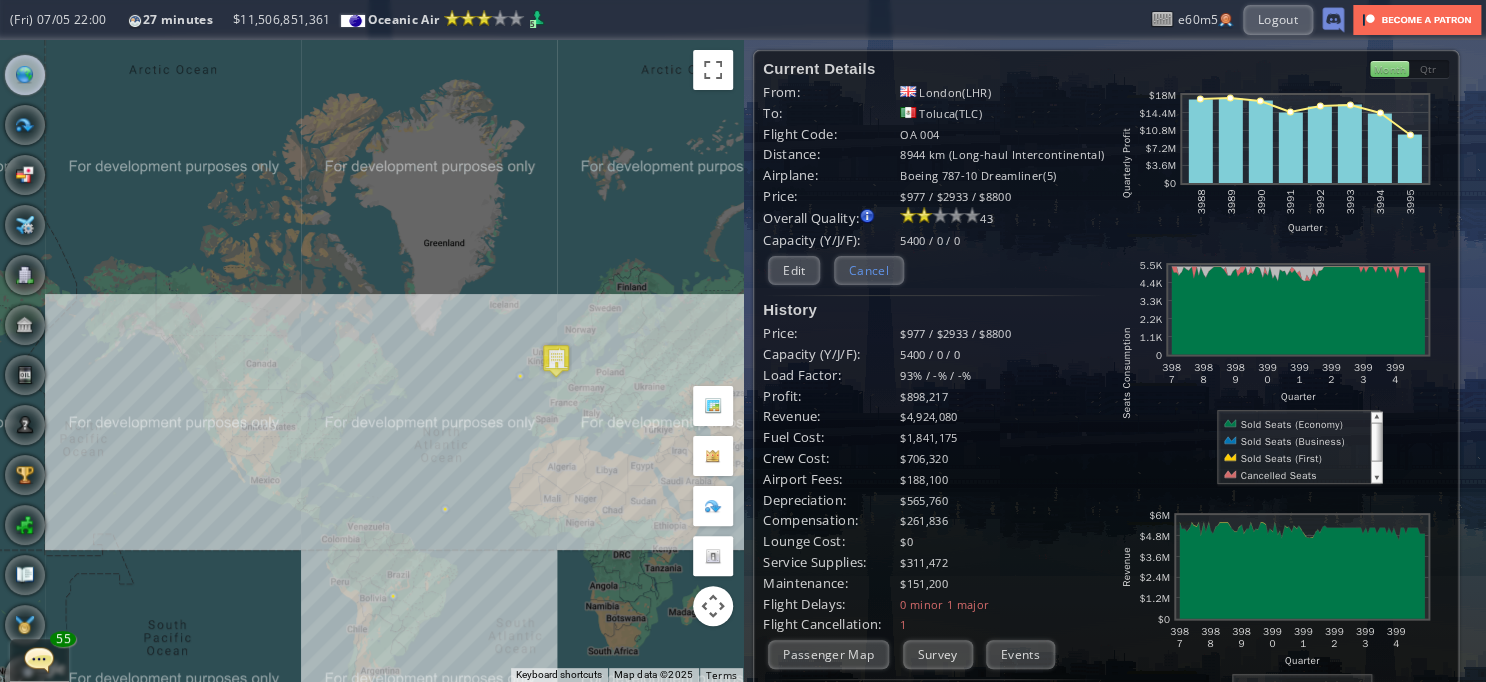 click on "Cancel" at bounding box center [869, 270] 